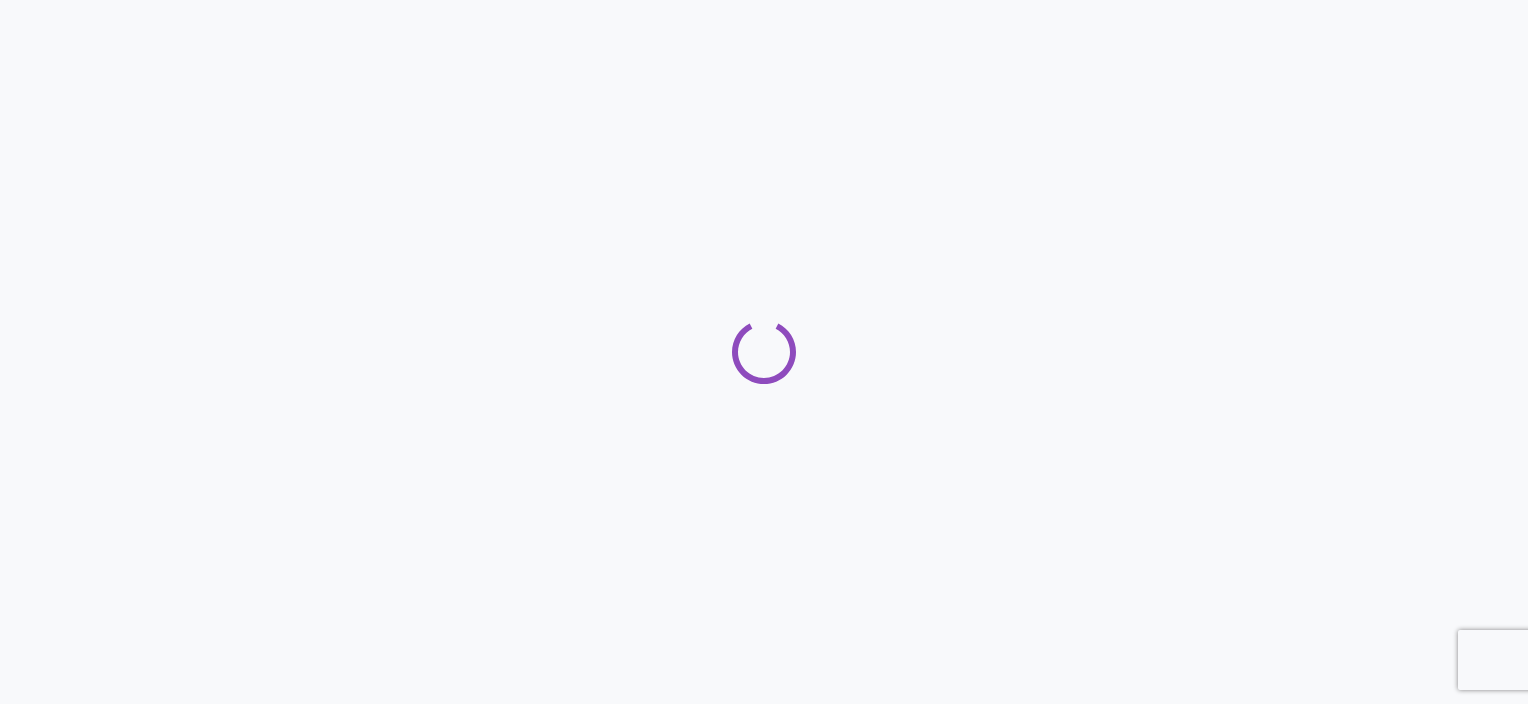 scroll, scrollTop: 0, scrollLeft: 0, axis: both 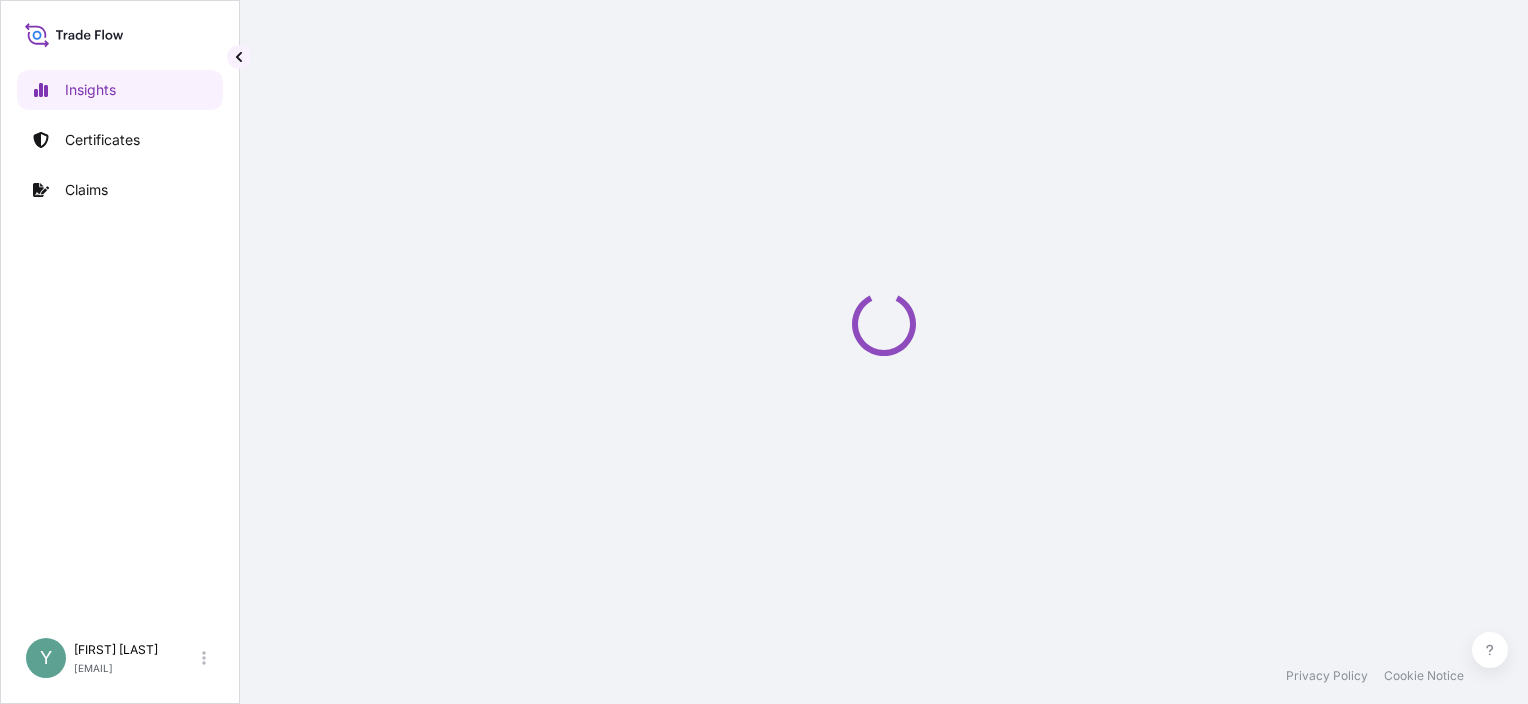 select on "2025" 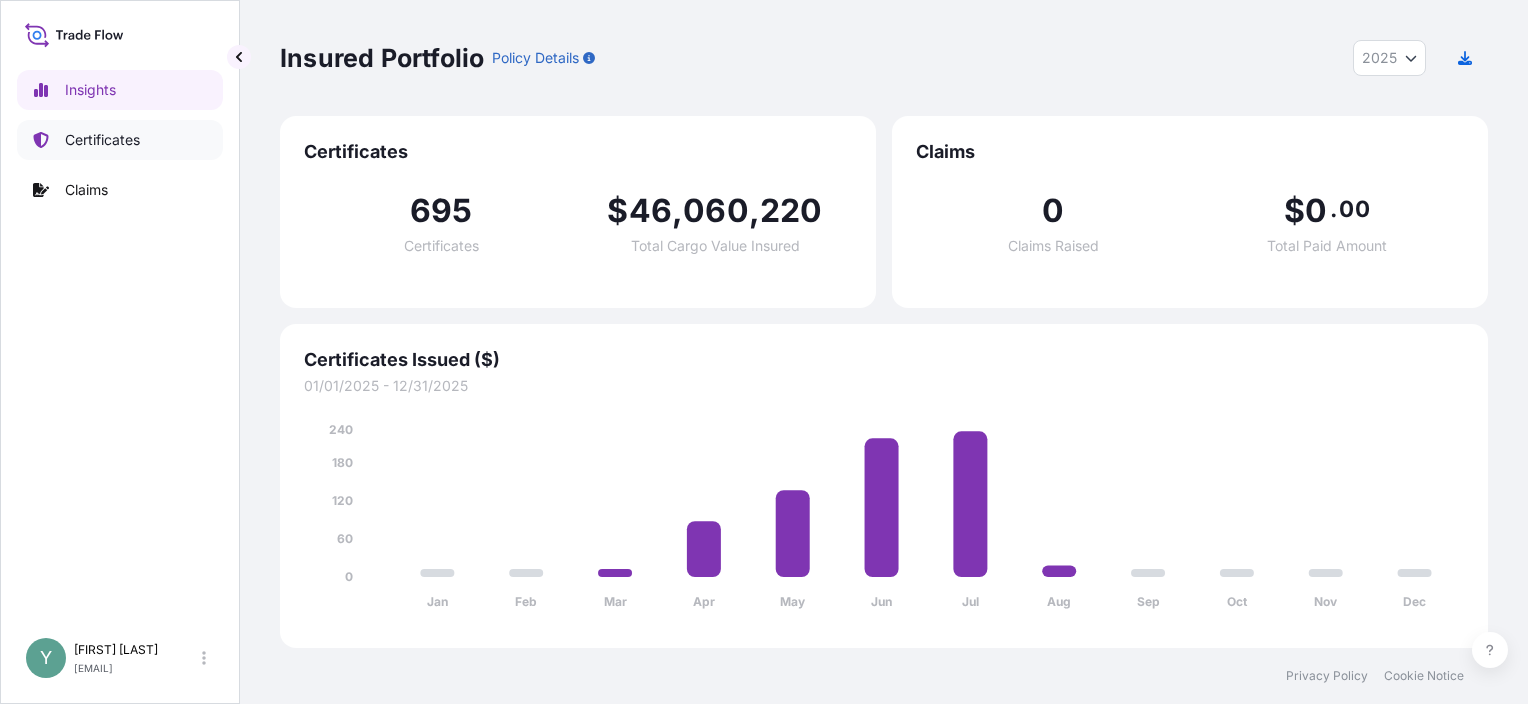 click on "Certificates" at bounding box center (102, 140) 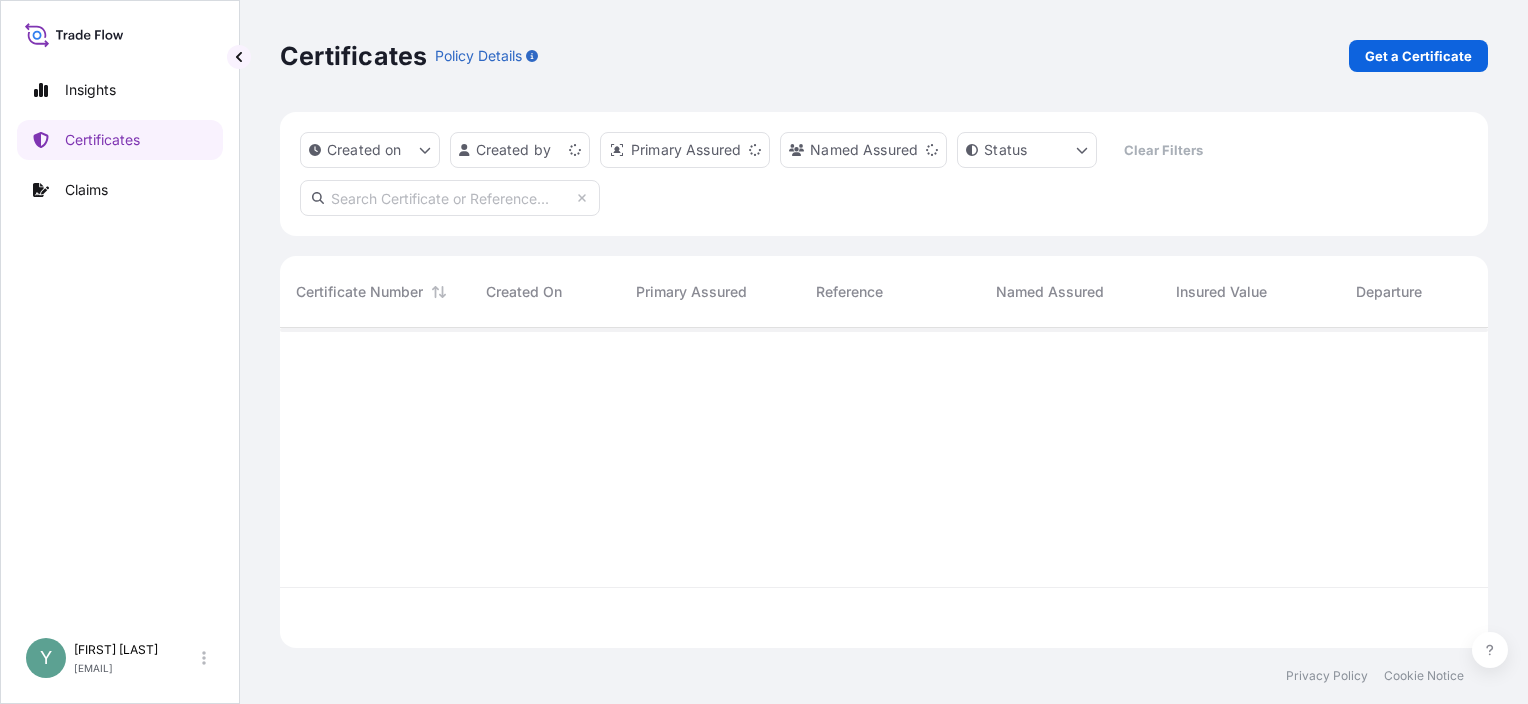 scroll, scrollTop: 16, scrollLeft: 16, axis: both 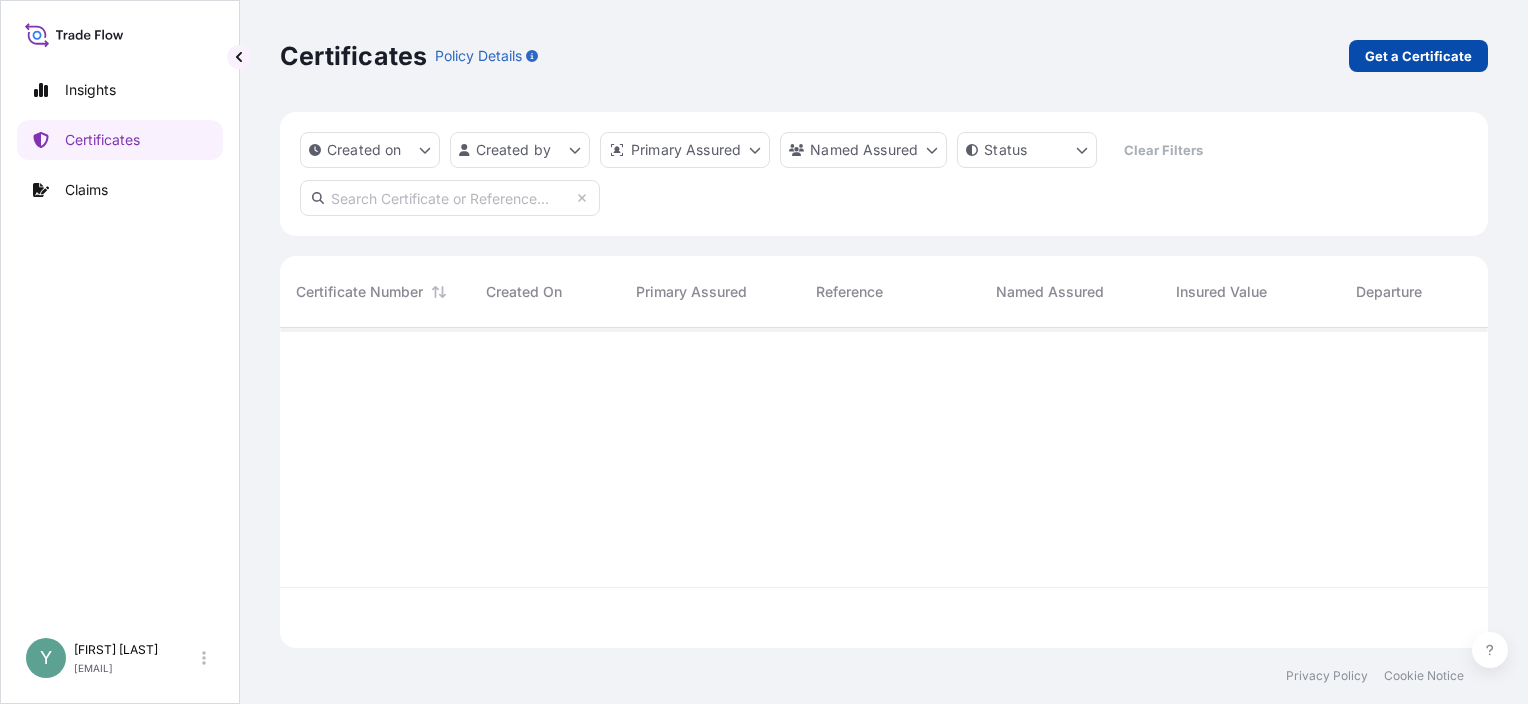 click on "Get a Certificate" at bounding box center (1418, 56) 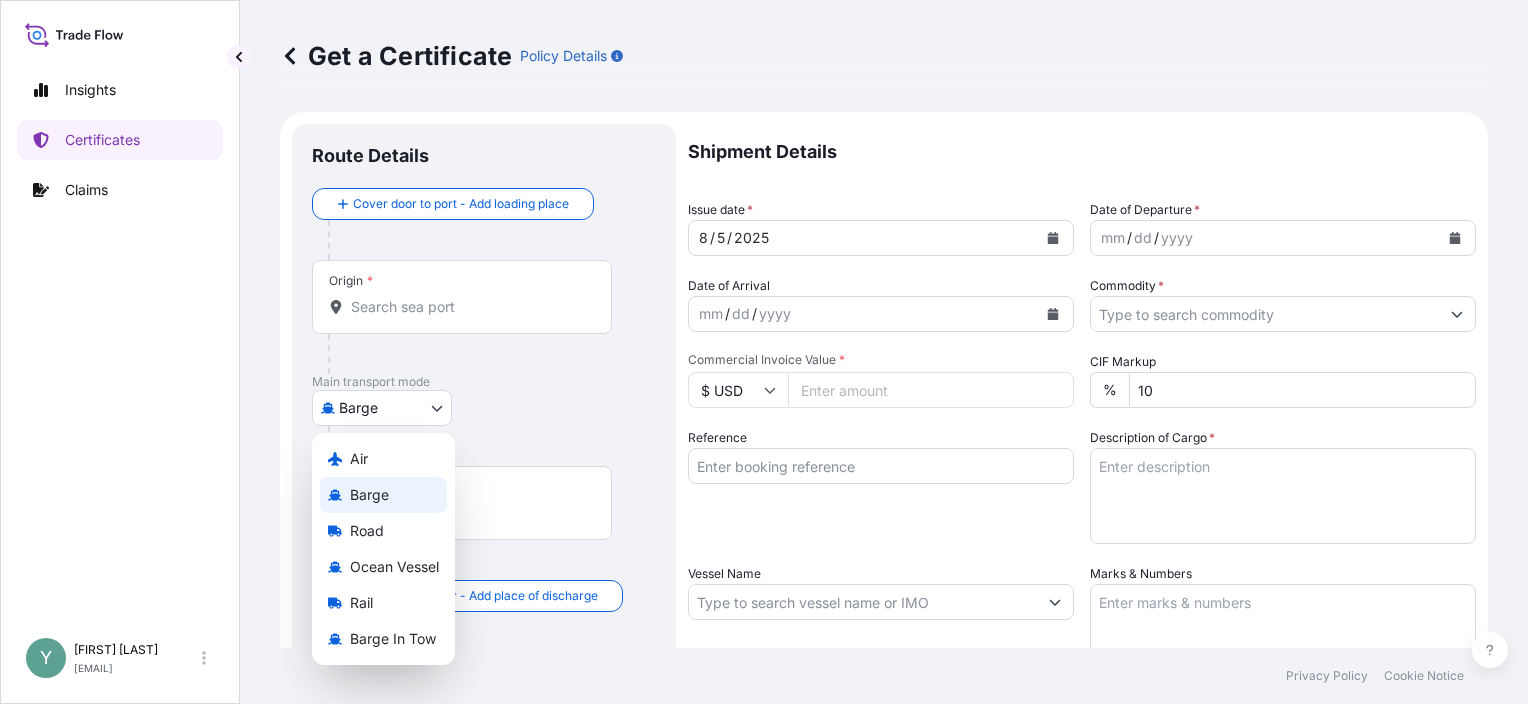 click on "Insights Certificates Claims Y [FIRST]   [LAST] [EMAIL] Get a Certificate Policy Details   Cover door to port - Add loading place Place of loading Road / Inland Road / Inland Origin * Main transport mode Barge Air Barge Road Ocean Vessel Rail Barge in Tow Destination * Cover port to door - Add place of discharge Road / Inland Road / Inland Place of Discharge Shipment Details Issue date * 8 / 5 / 2025 Date of Departure * mm / dd / yyyy Date of Arrival mm / dd / yyyy Commodity * Packing Category Commercial Invoice Value    * $ USD CIF Markup % 10 Reference Description of Cargo * Vessel Name Marks & Numbers Duty Cost   $ USD Letter of Credit This shipment has a letter of credit Letter of credit * Letter of credit may not exceed 12000 characters Assured Details Primary Assured * Select a primary assured The Lubrizol Corporation Named Assured Named Assured Address Create Certificate Privacy Policy Cookie Notice
0 Selected Date: August 5, 2025 Air Barge Road Ocean Vessel" at bounding box center [764, 352] 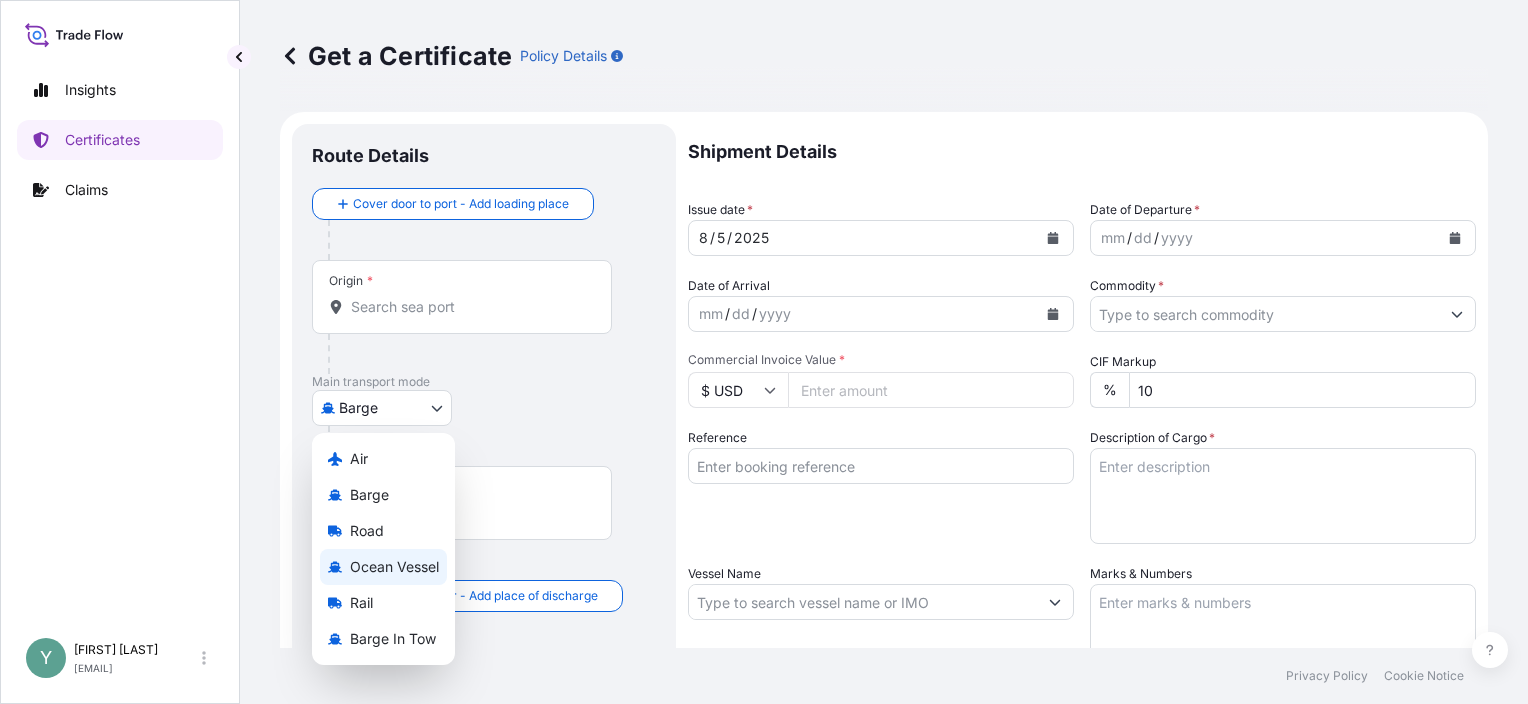 click on "Ocean Vessel" at bounding box center [394, 567] 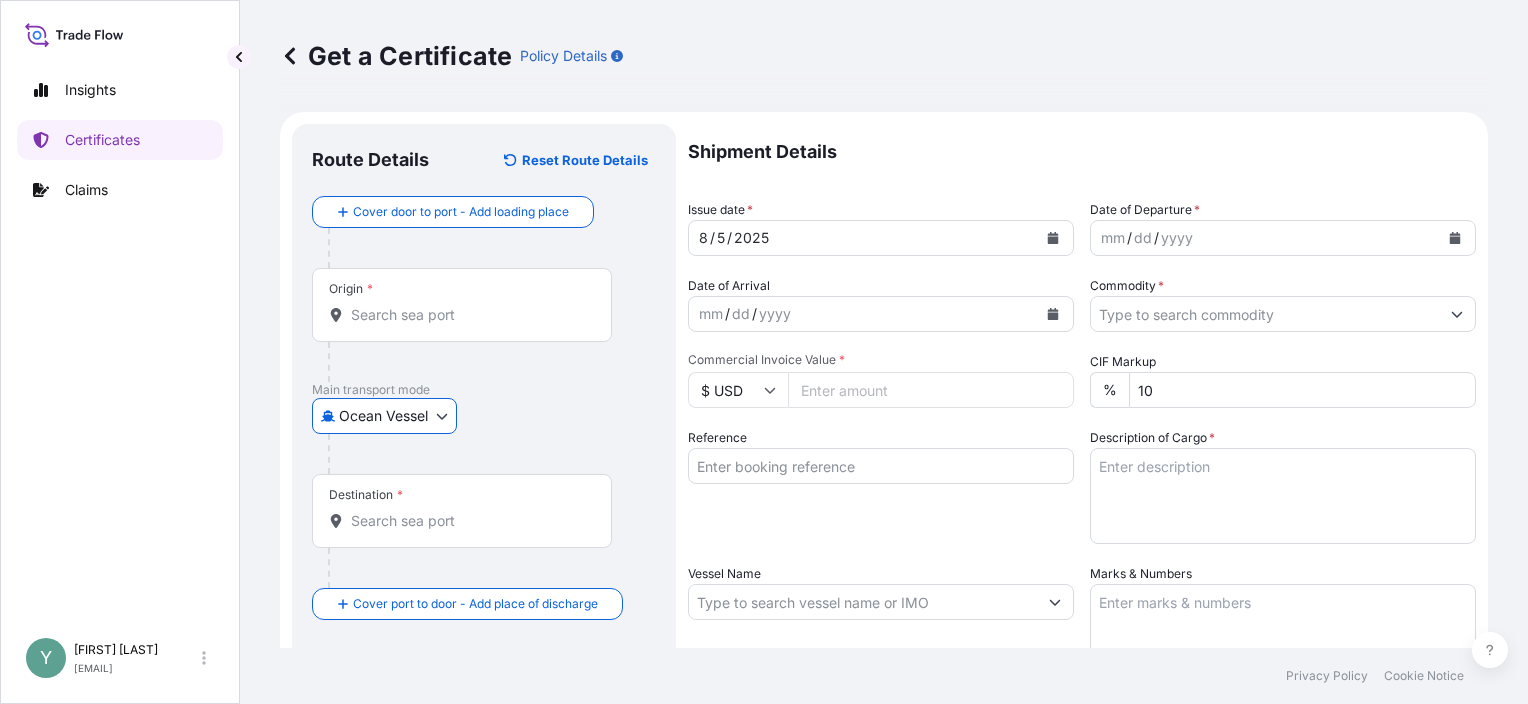 click on "Origin *" at bounding box center (469, 315) 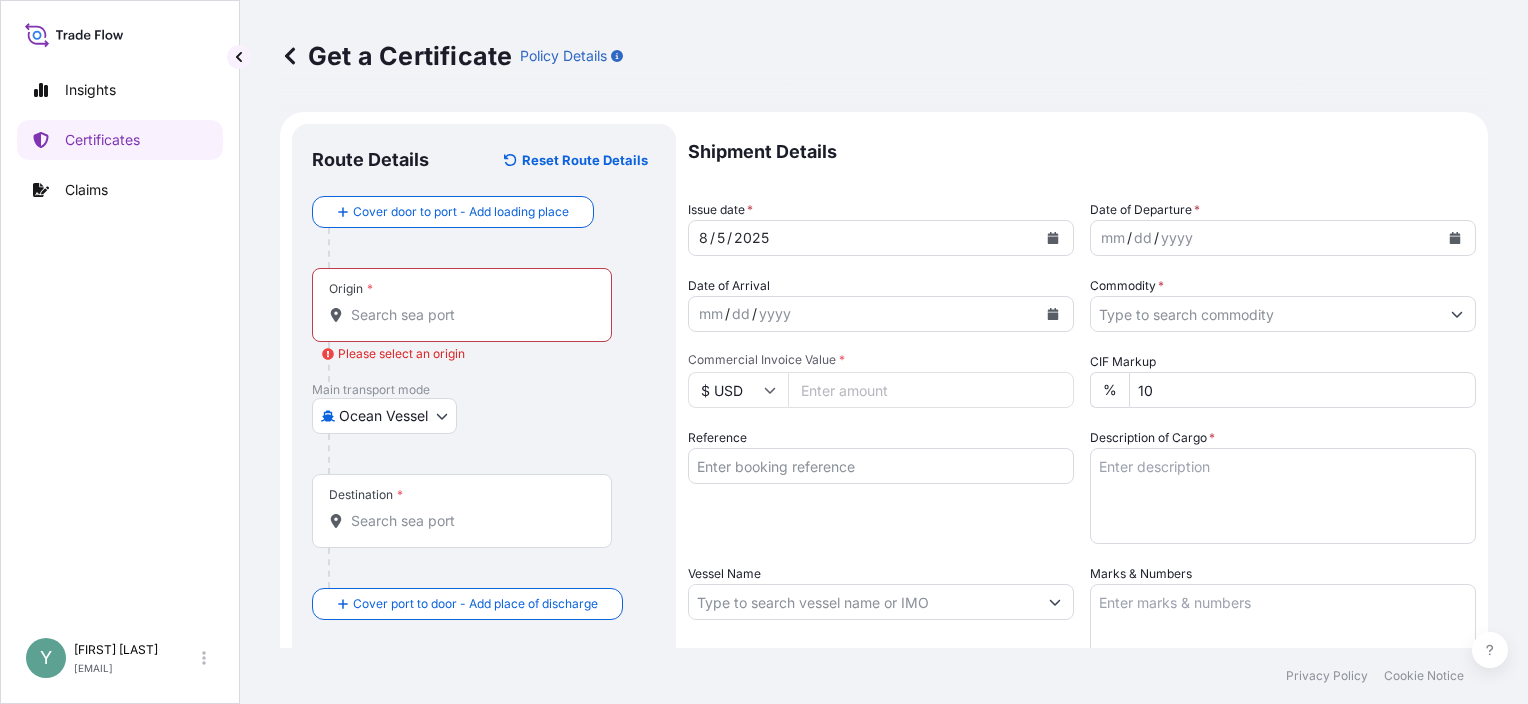 click on "Origin * Please select an origin" at bounding box center (469, 315) 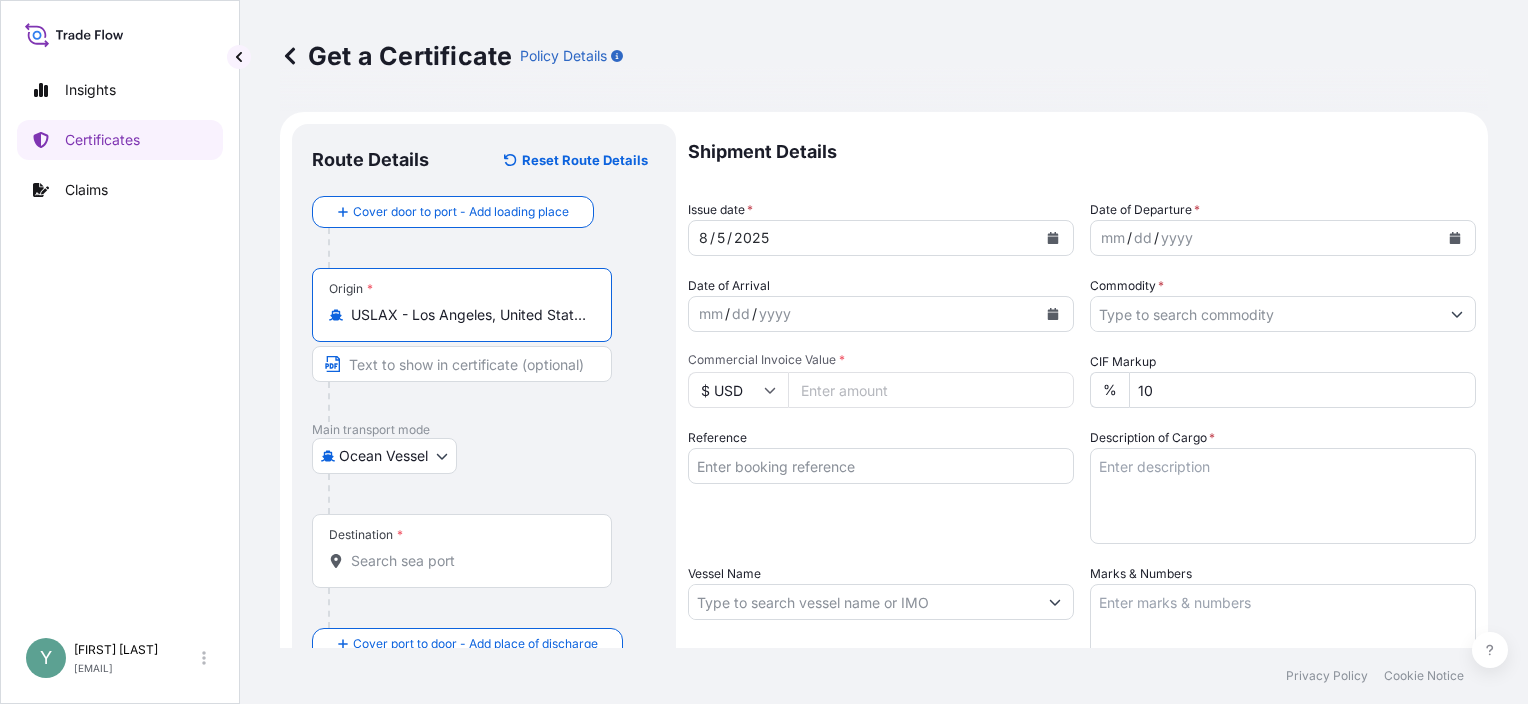 type on "USLAX - Los Angeles, United States" 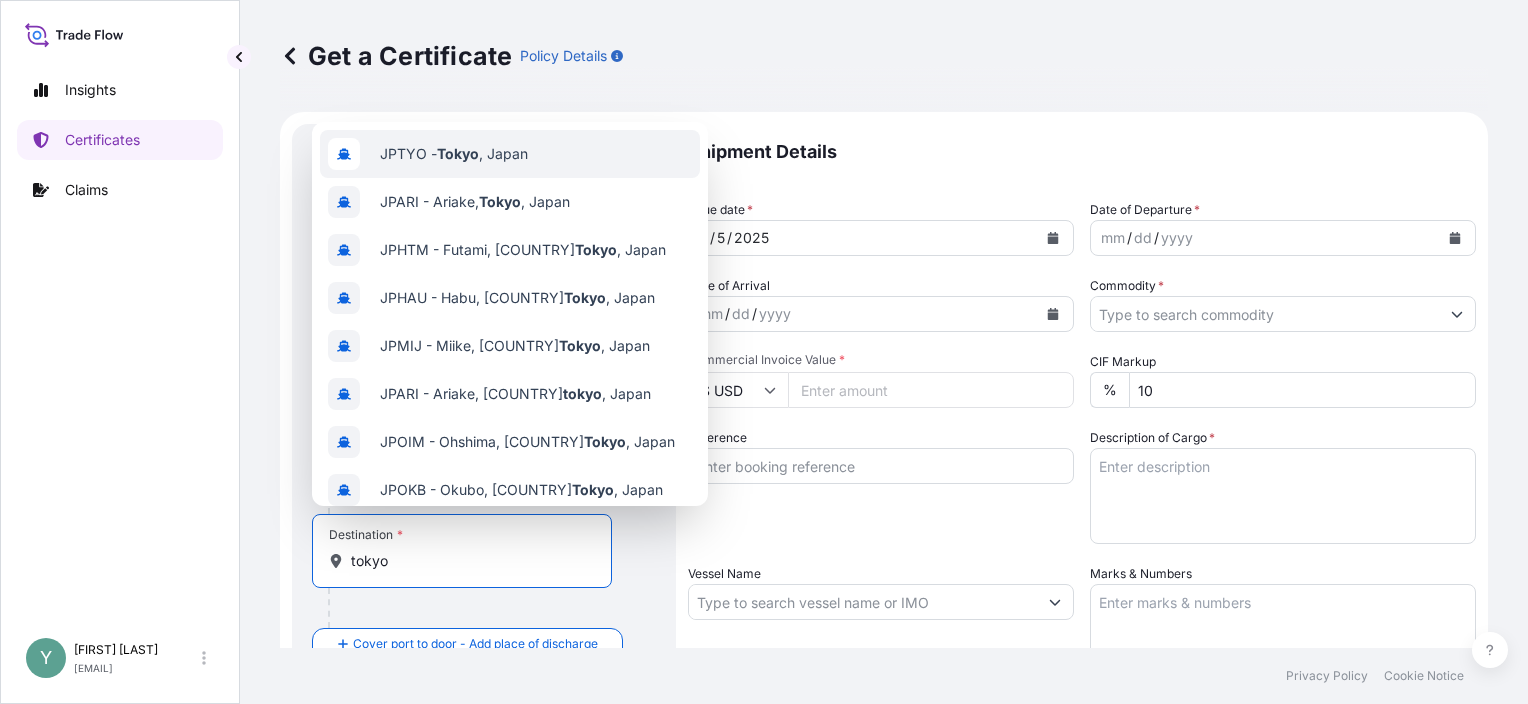 click on "JPTYO -  Tokyo , Japan" at bounding box center [454, 154] 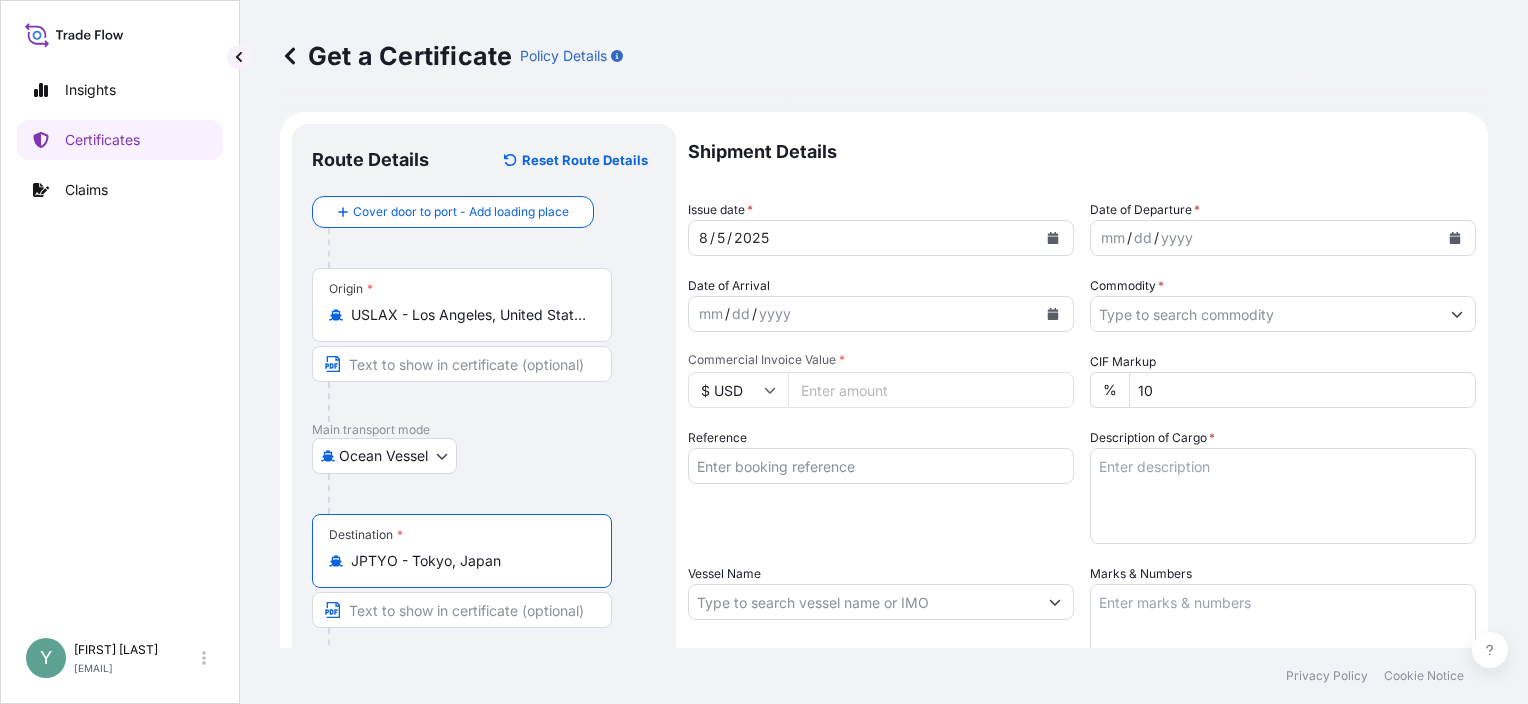 type on "JPTYO - Tokyo, Japan" 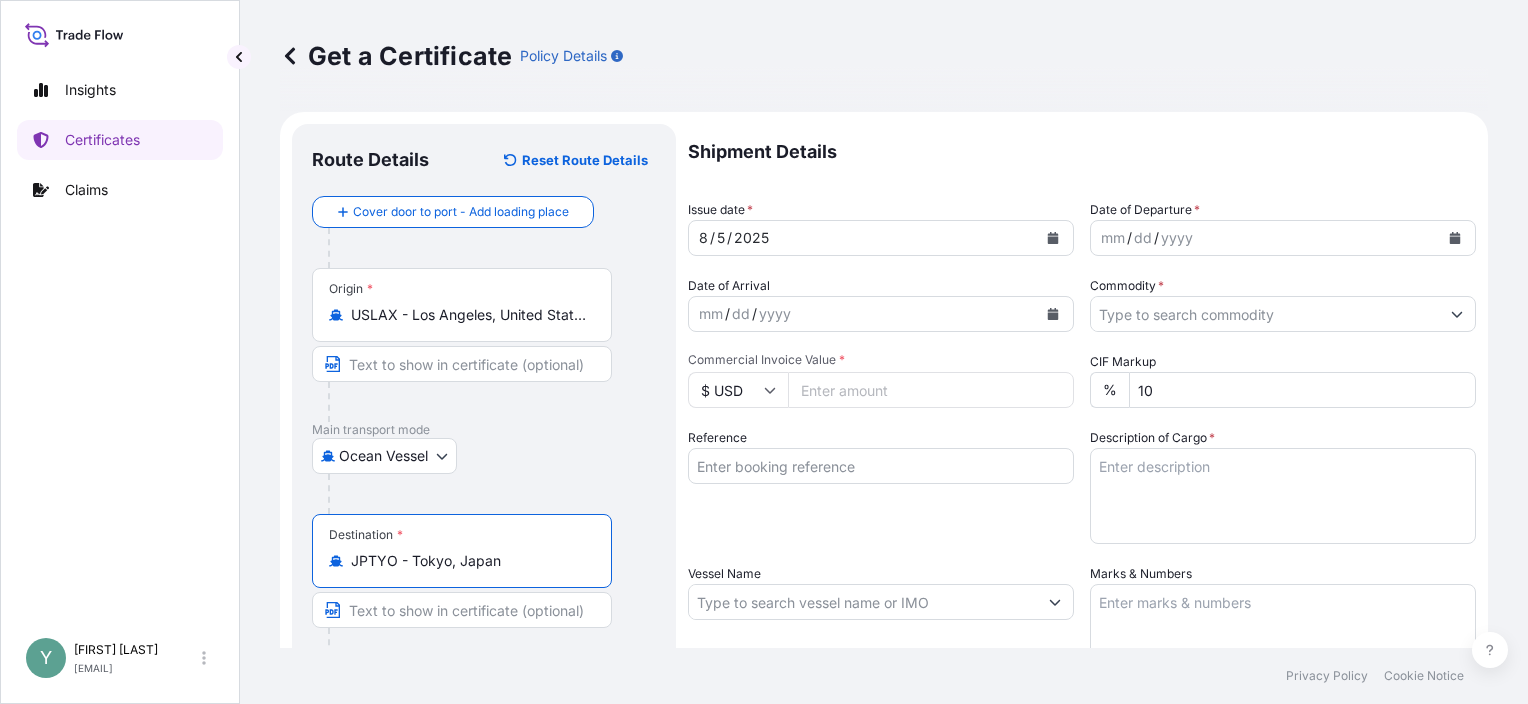 click on "mm / dd / yyyy" at bounding box center (1265, 238) 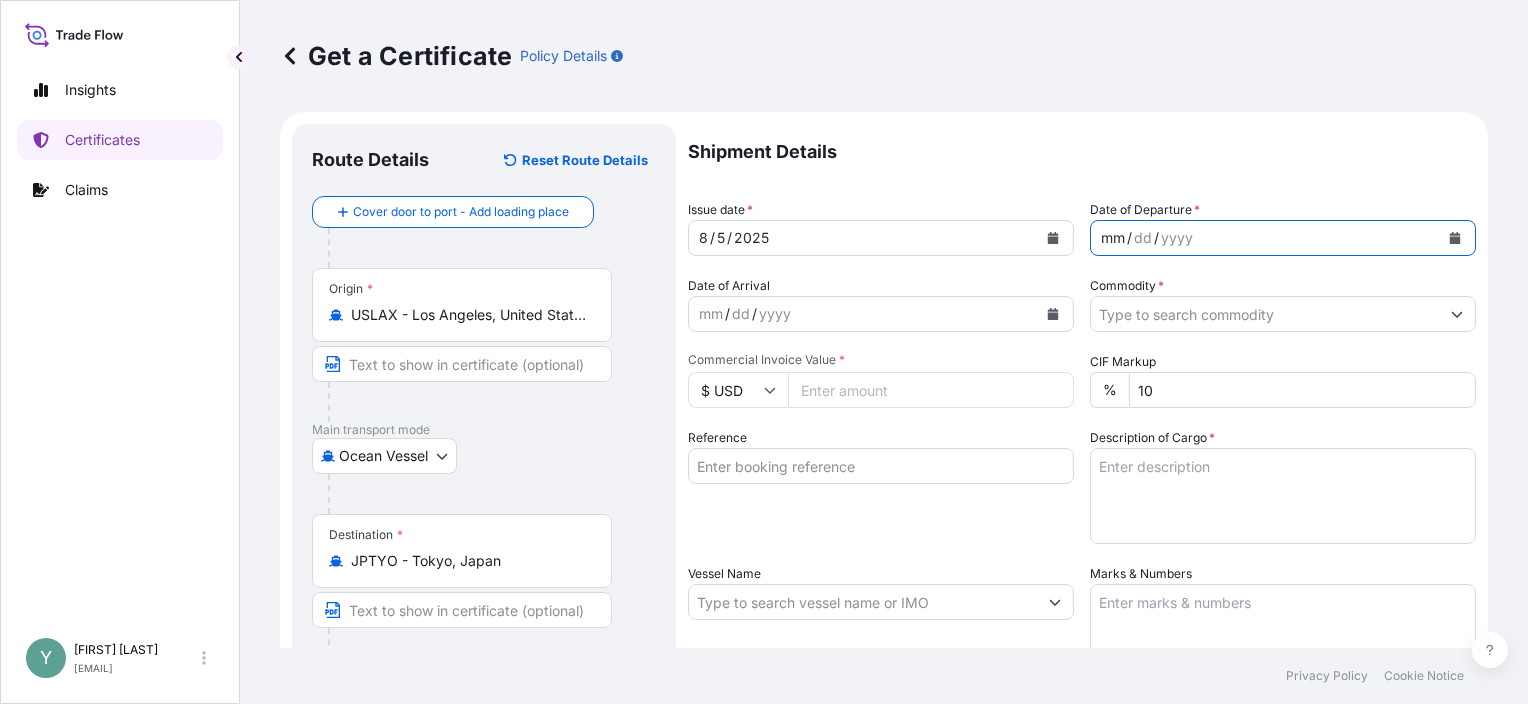 click 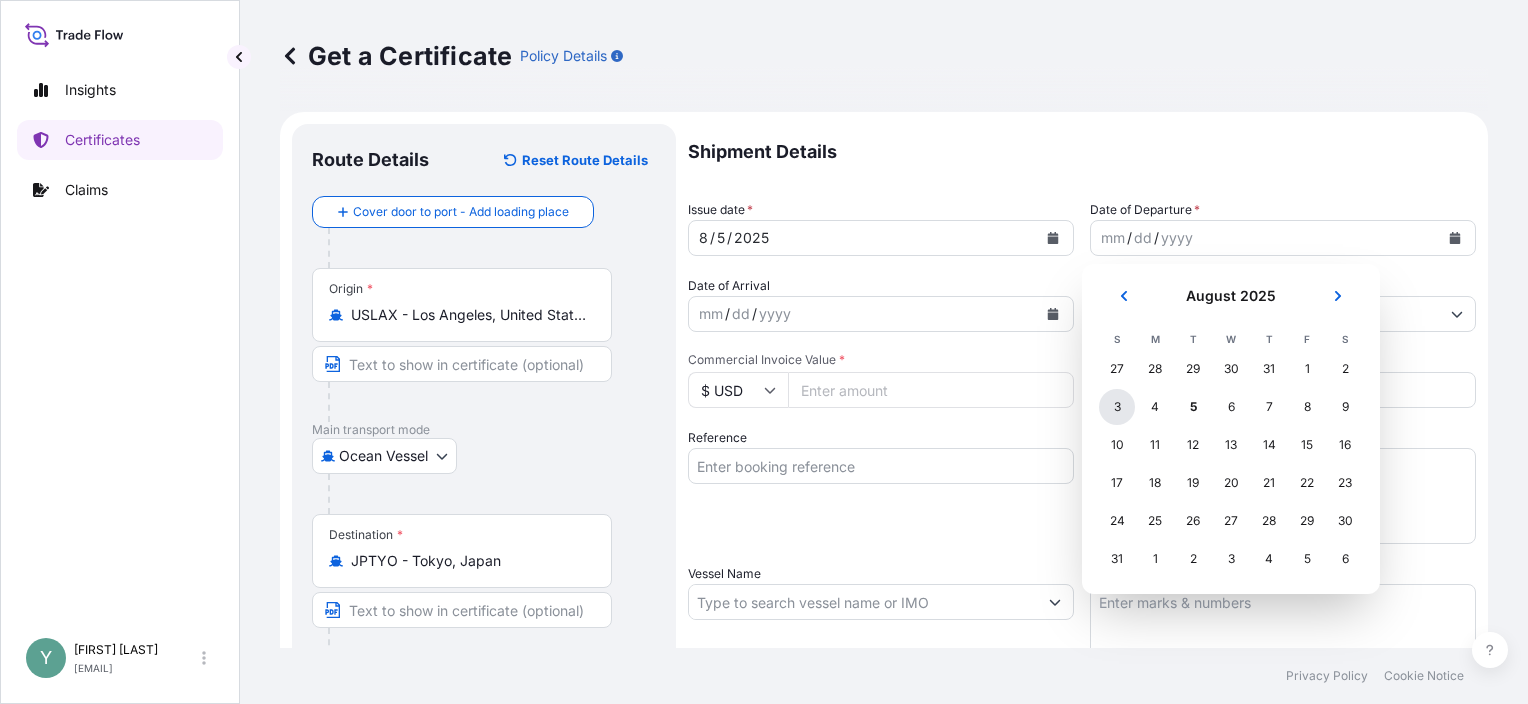 click on "3" at bounding box center [1117, 407] 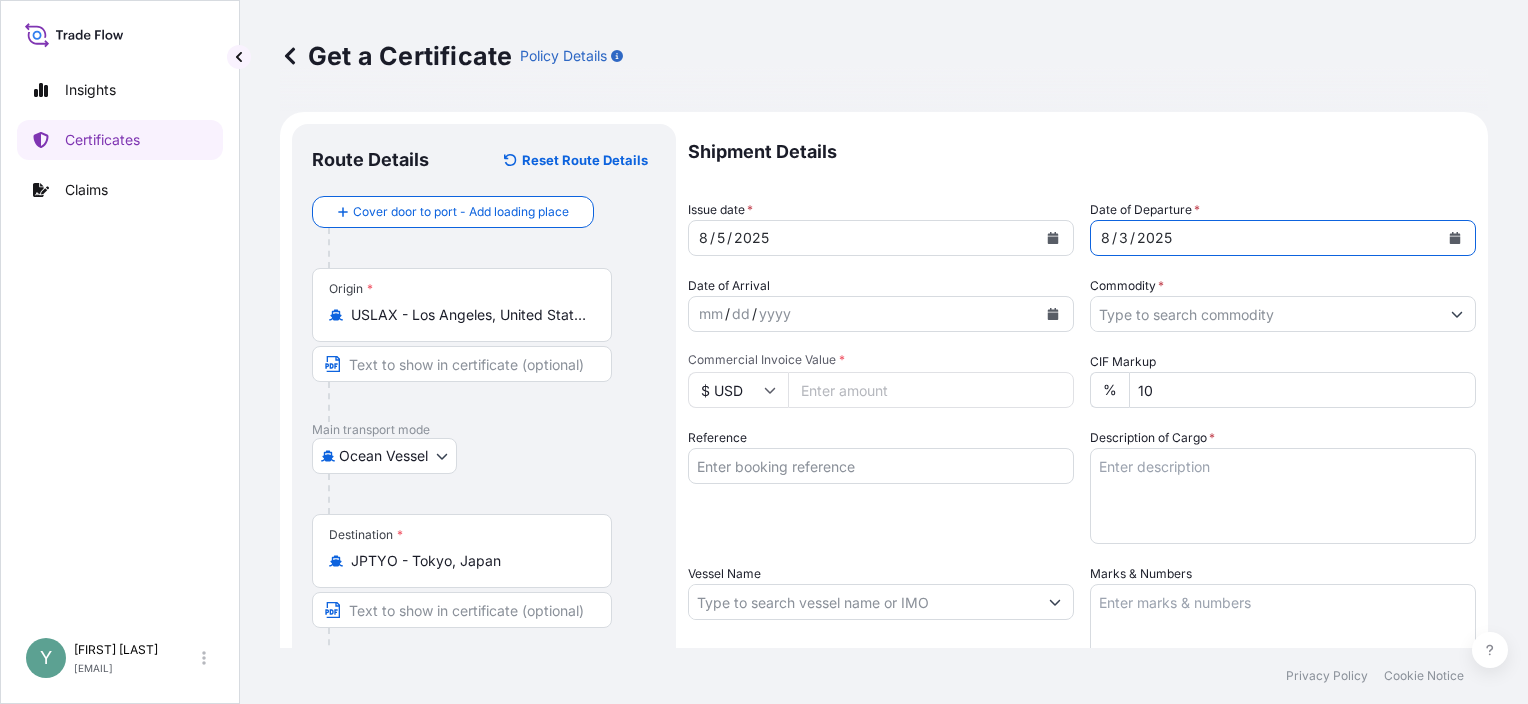 click 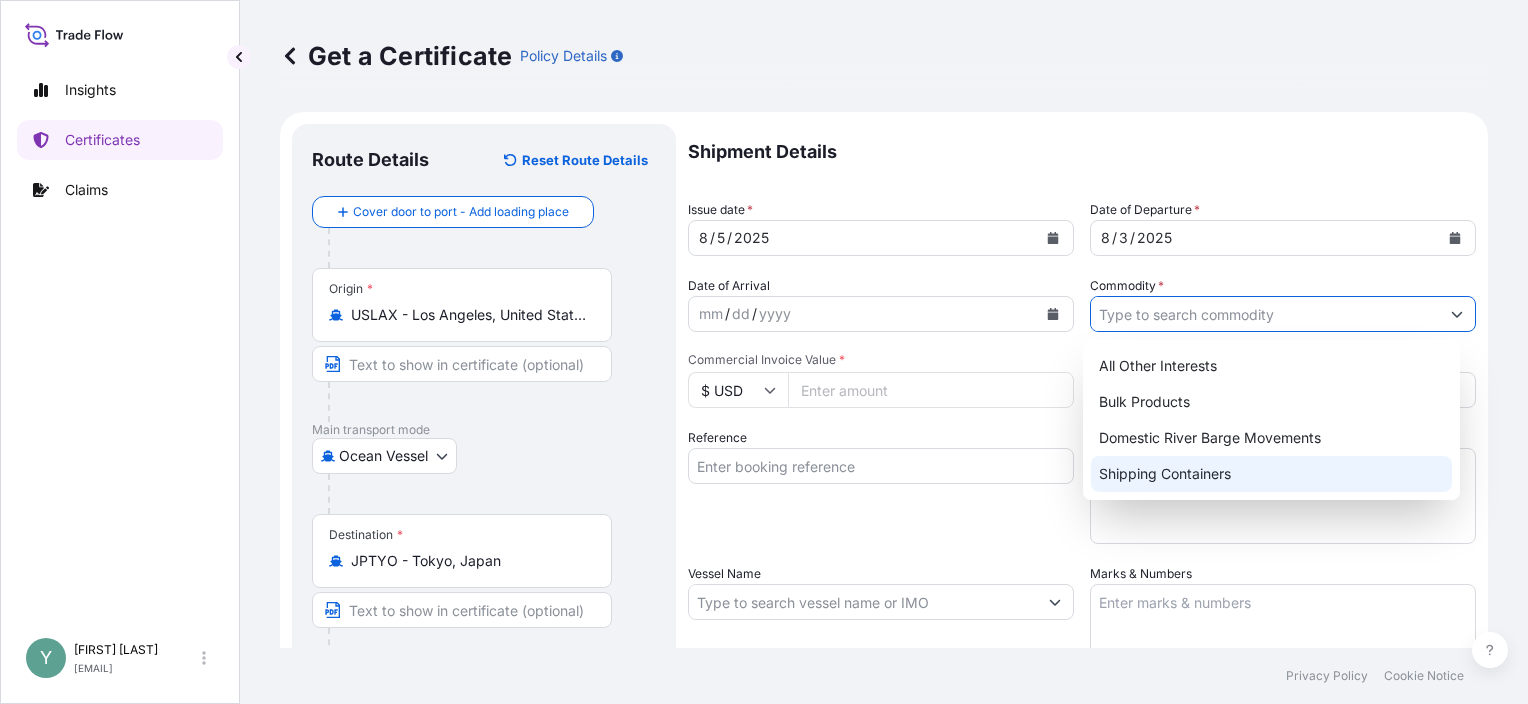 click on "Shipping Containers" at bounding box center (1271, 474) 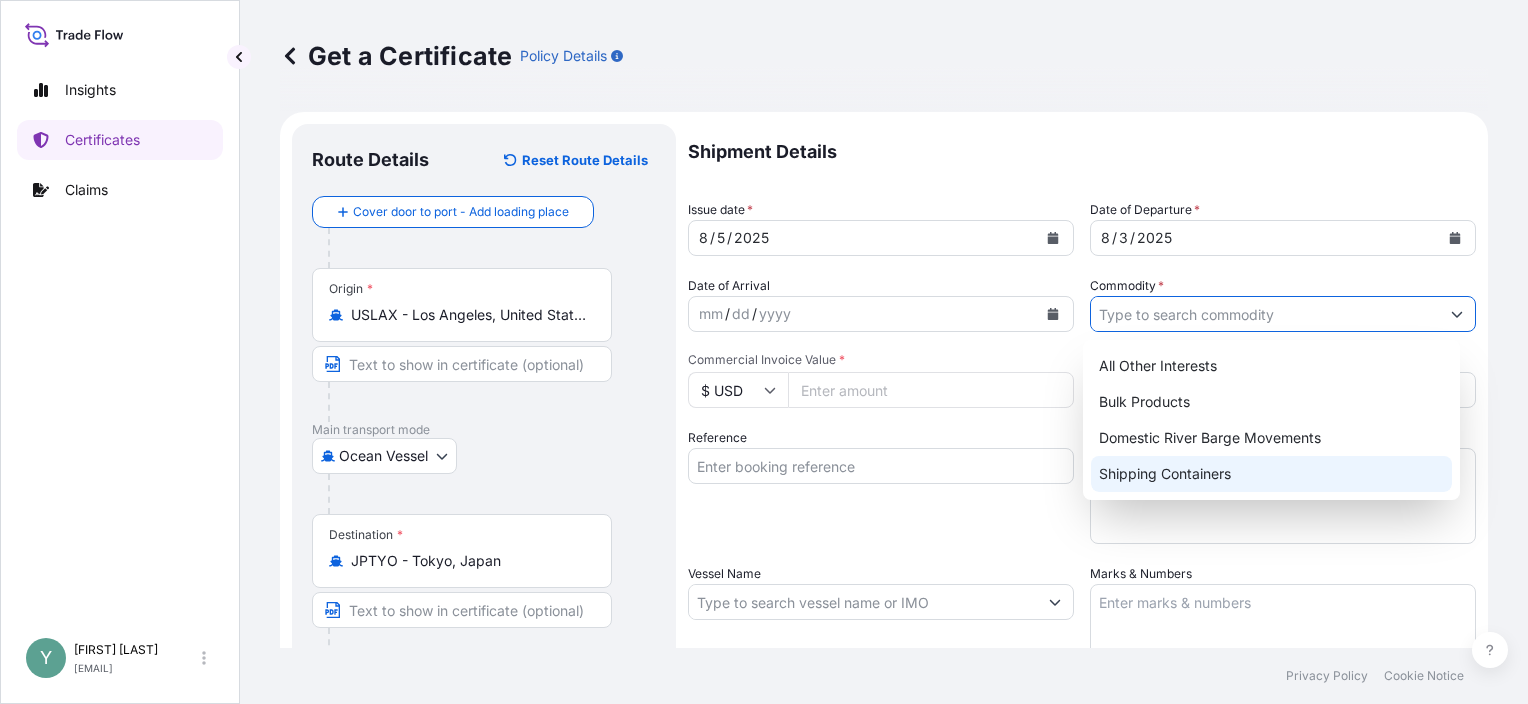 type on "Shipping Containers" 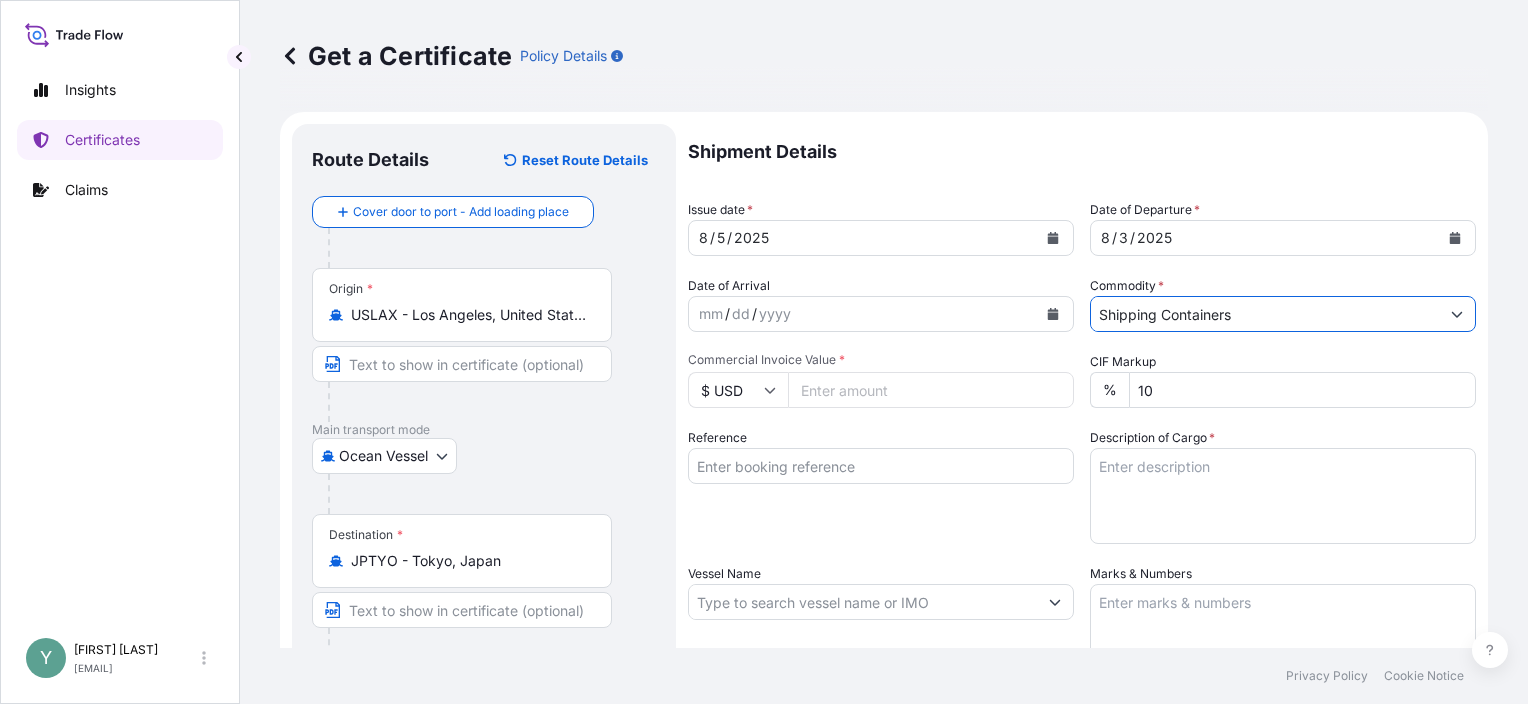 click on "Commercial Invoice Value    *" at bounding box center (931, 390) 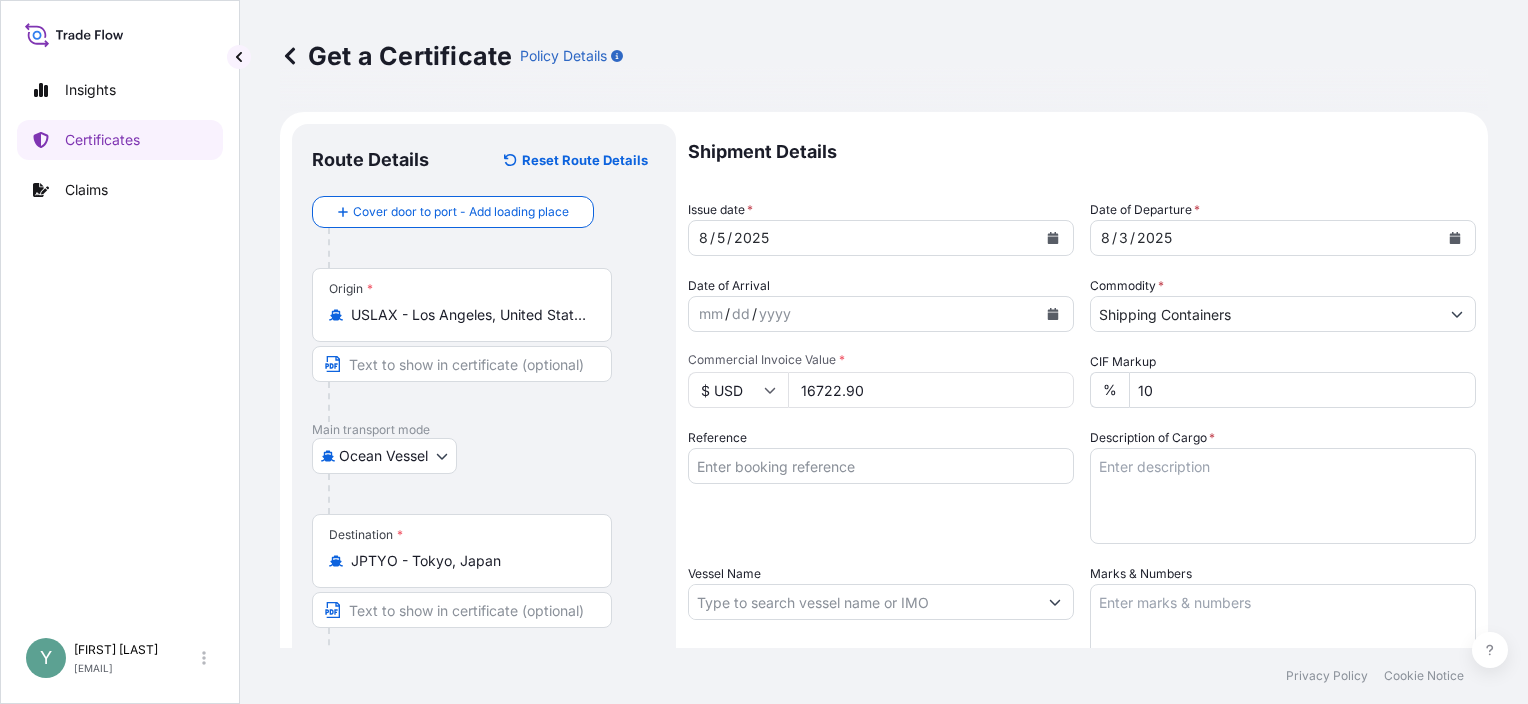 type on "16722.90" 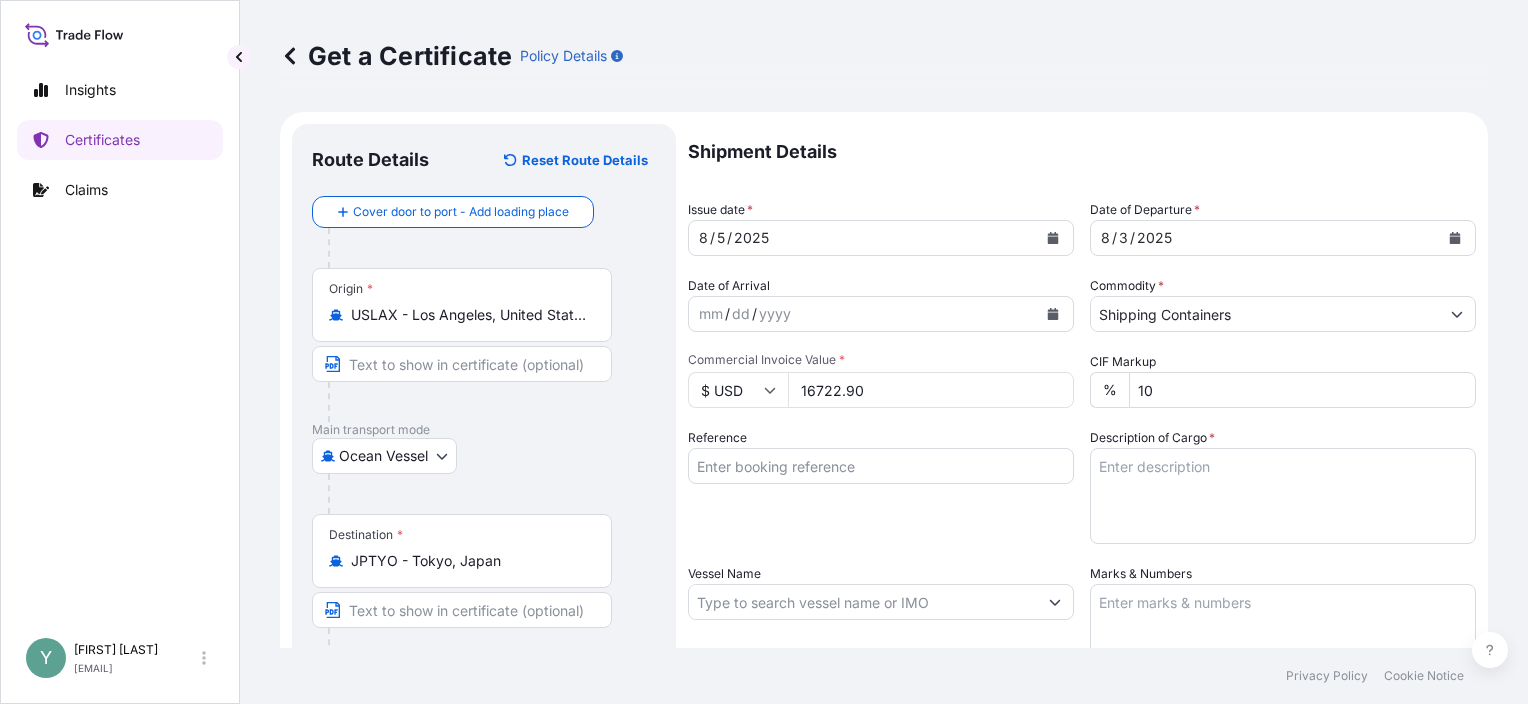 click on "Create Certificate" at bounding box center [1401, 1113] 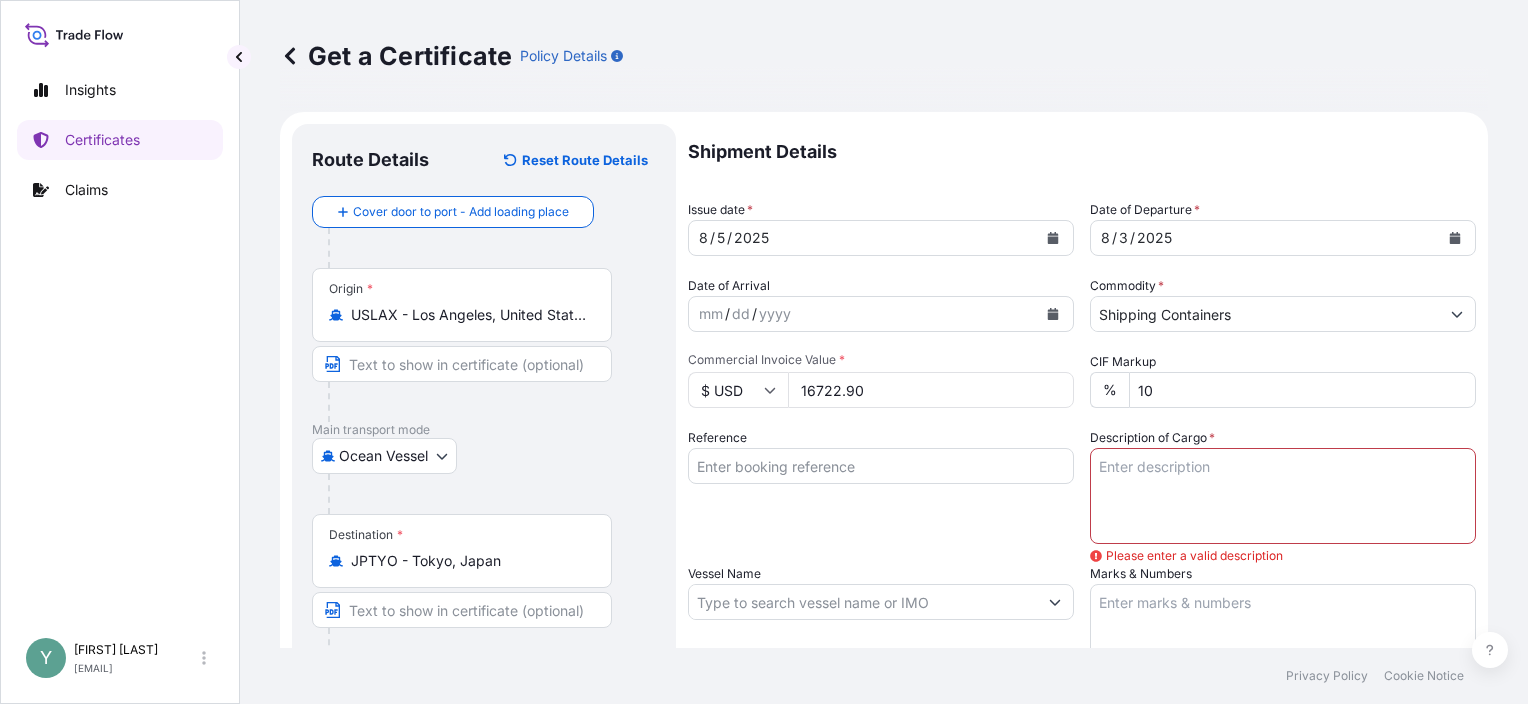 click on "Description of Cargo *" at bounding box center (1283, 496) 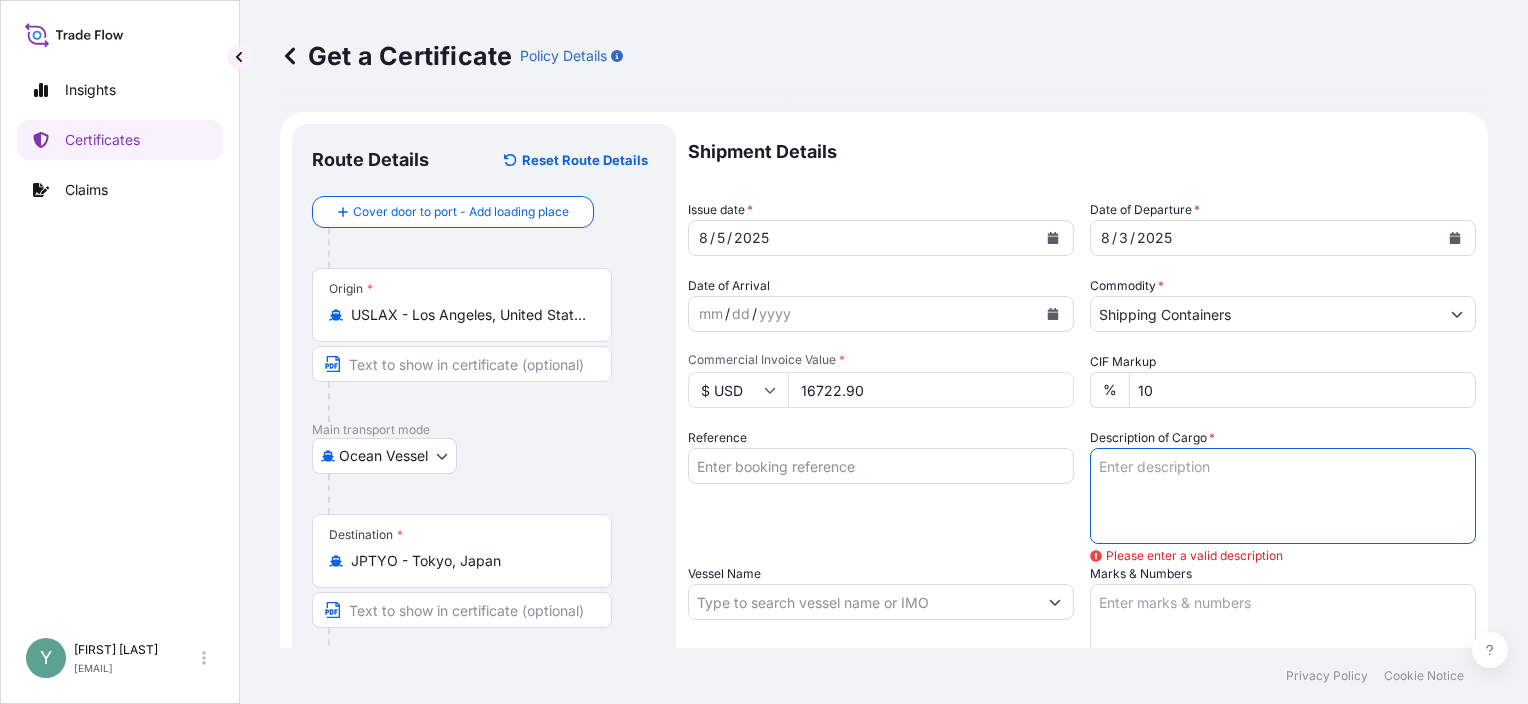 paste on "AVALURE™ AC 210 POLYMER, DRUM" 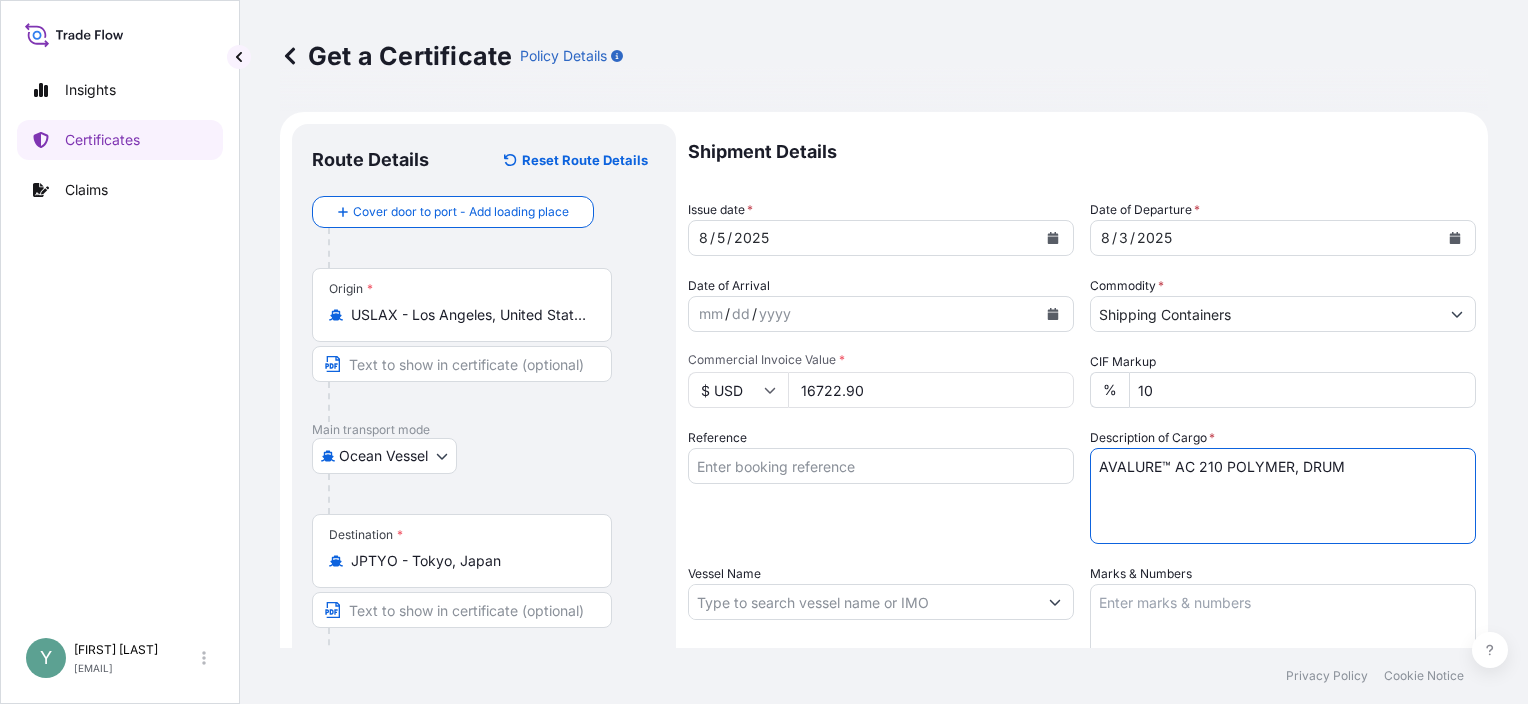 type on "AVALURE™ AC 210 POLYMER, DRUM" 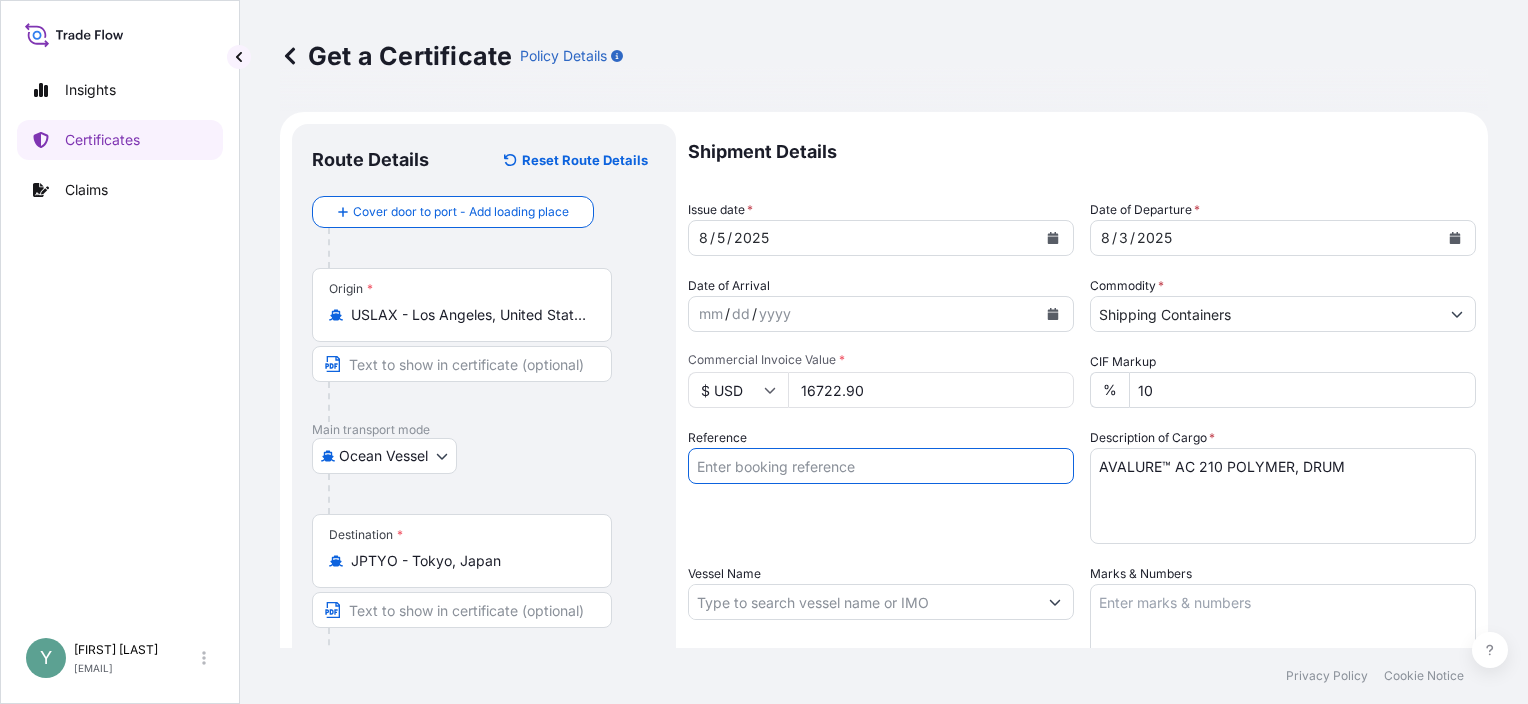 click on "Reference" at bounding box center [881, 466] 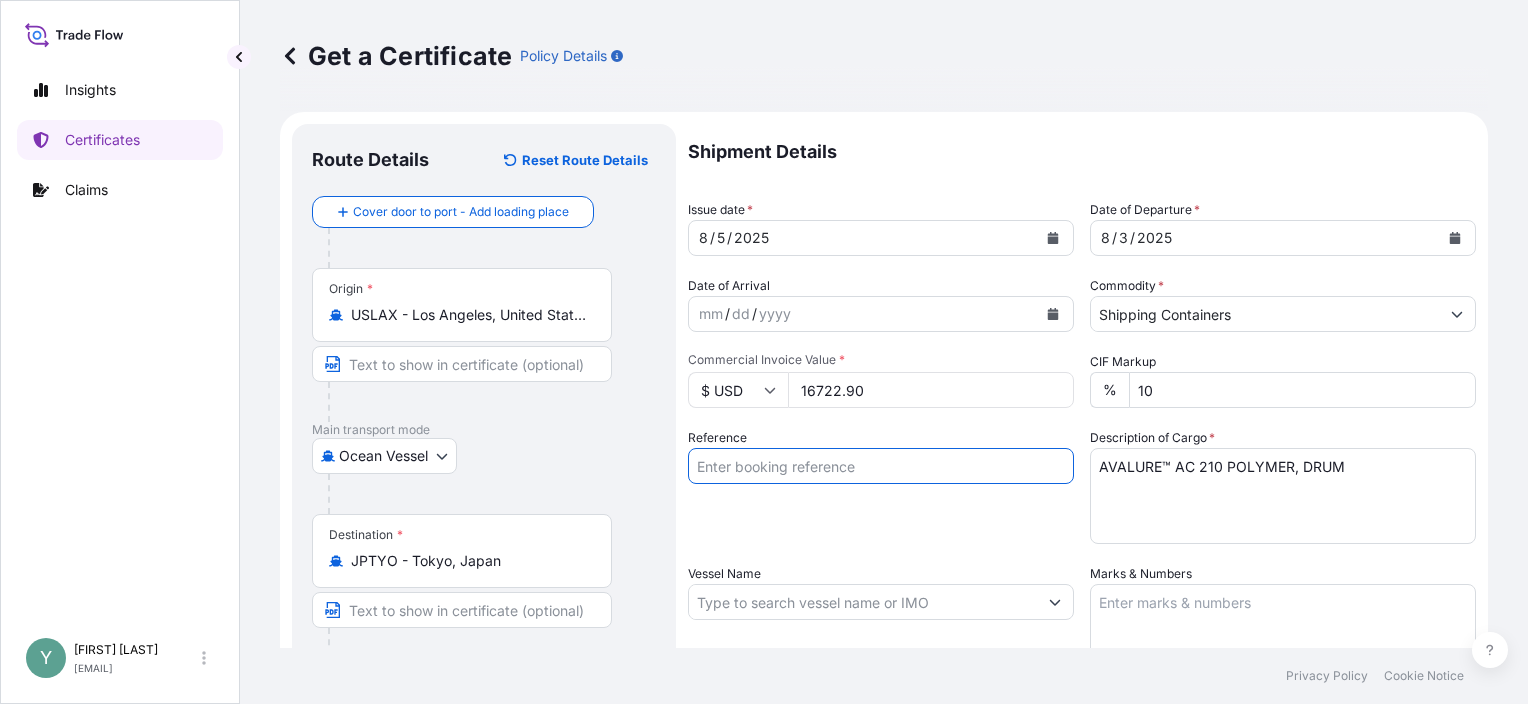 click on "Reference" at bounding box center [881, 466] 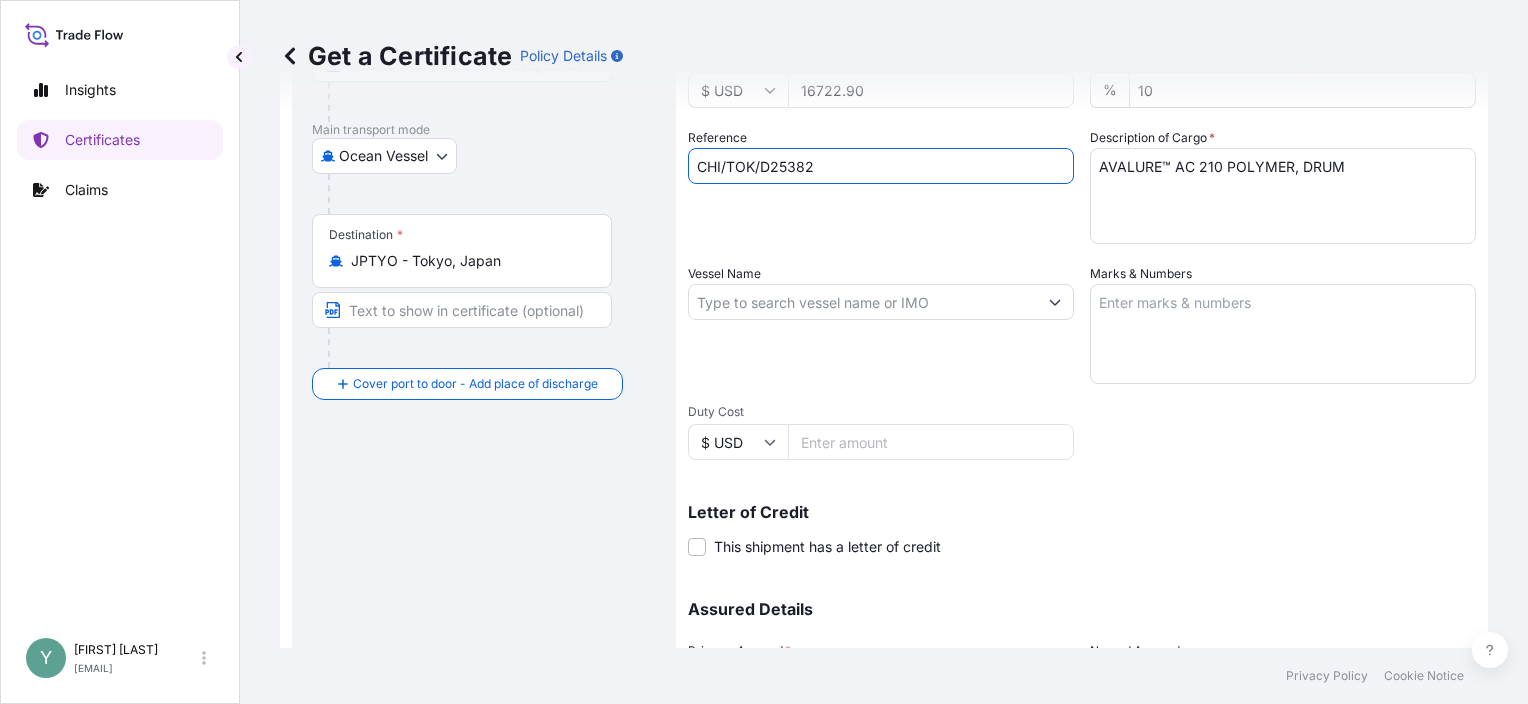 scroll, scrollTop: 500, scrollLeft: 0, axis: vertical 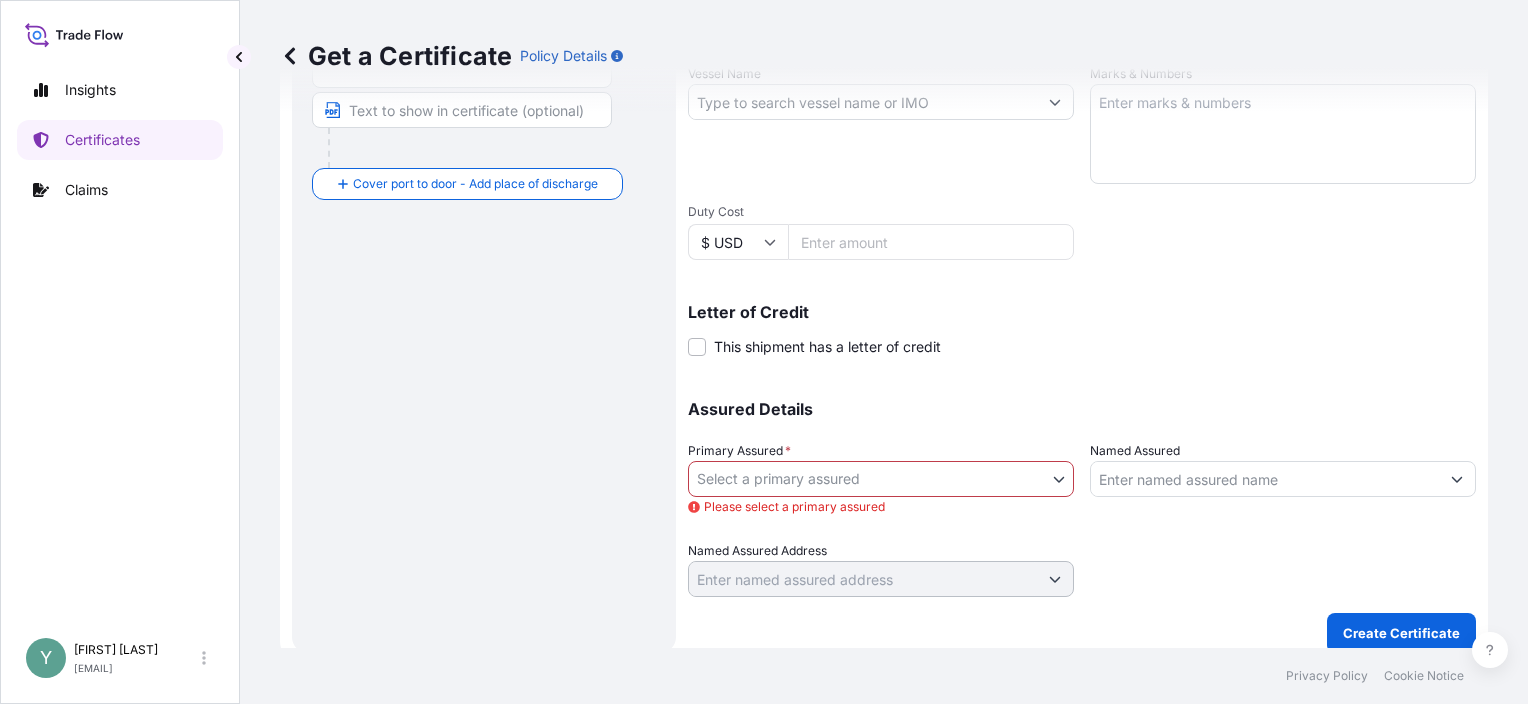 type on "CHI/TOK/D25382" 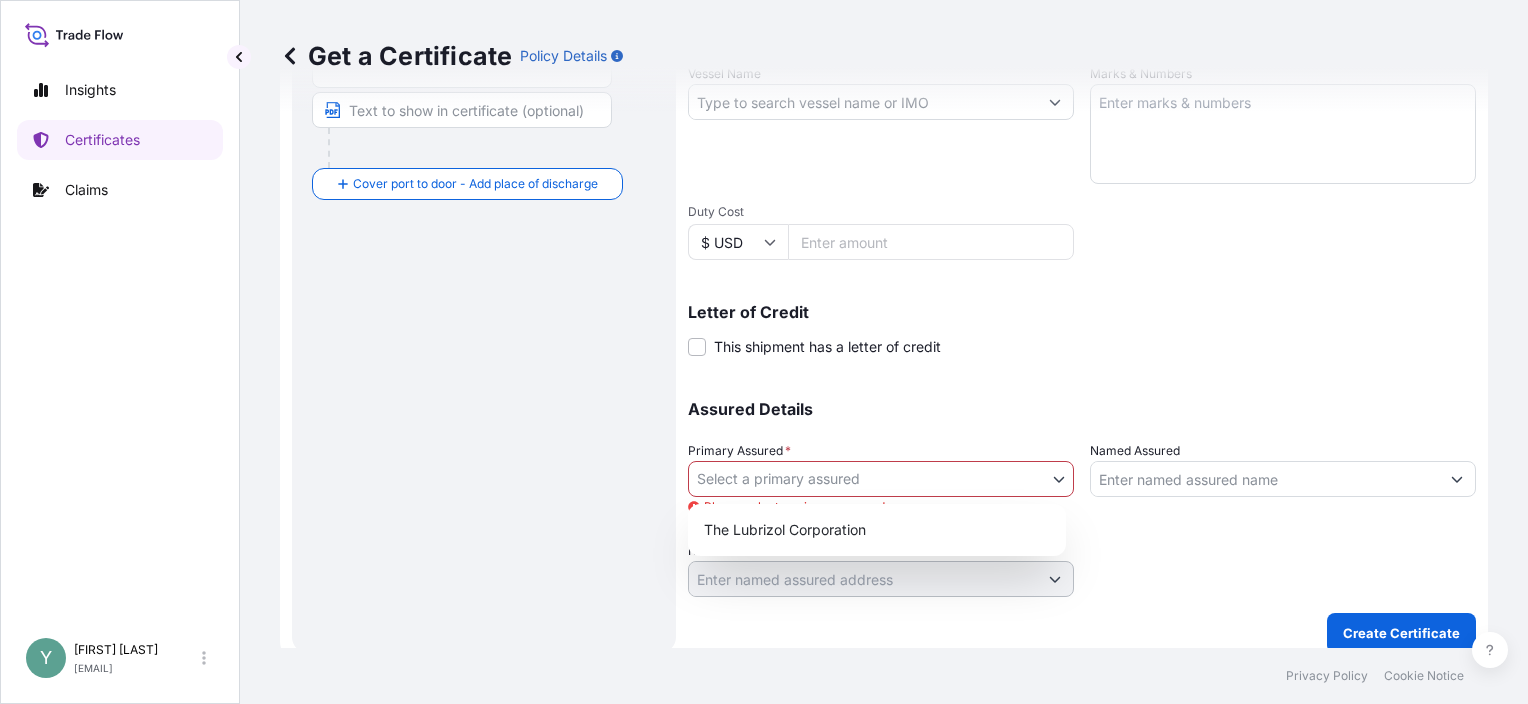 click on "Insights Certificates Claims Y [FIRST]   [LAST] [EMAIL] Get a Certificate Policy Details Route Details Reset Route Details   Cover door to port - Add loading place Place of loading Road / Inland Road / Inland Origin * USLAX - Los Angeles, United States Main transport mode Ocean Vessel Air Barge Road Ocean Vessel Rail Barge in Tow Destination * JPTYO - Tokyo, Japan Cover port to door - Add place of discharge Road / Inland Road / Inland Place of Discharge Shipment Details Issue date * 8 / 5 / 2025 Date of Departure * 8 / 3 / 2025 Date of Arrival mm / dd / yyyy Commodity * Shipping Containers Packing Category Commercial Invoice Value    * $ USD 16722.90 CIF Markup % 10 Reference CHI/TOK/D25382 Description of Cargo * AVALURE™ AC 210 POLYMER, DRUM Vessel Name Marks & Numbers Duty Cost   $ USD Letter of Credit This shipment has a letter of credit Letter of credit * Letter of credit may not exceed 12000 characters Assured Details Primary Assured * Select a primary assured Named Assured 0" at bounding box center (764, 352) 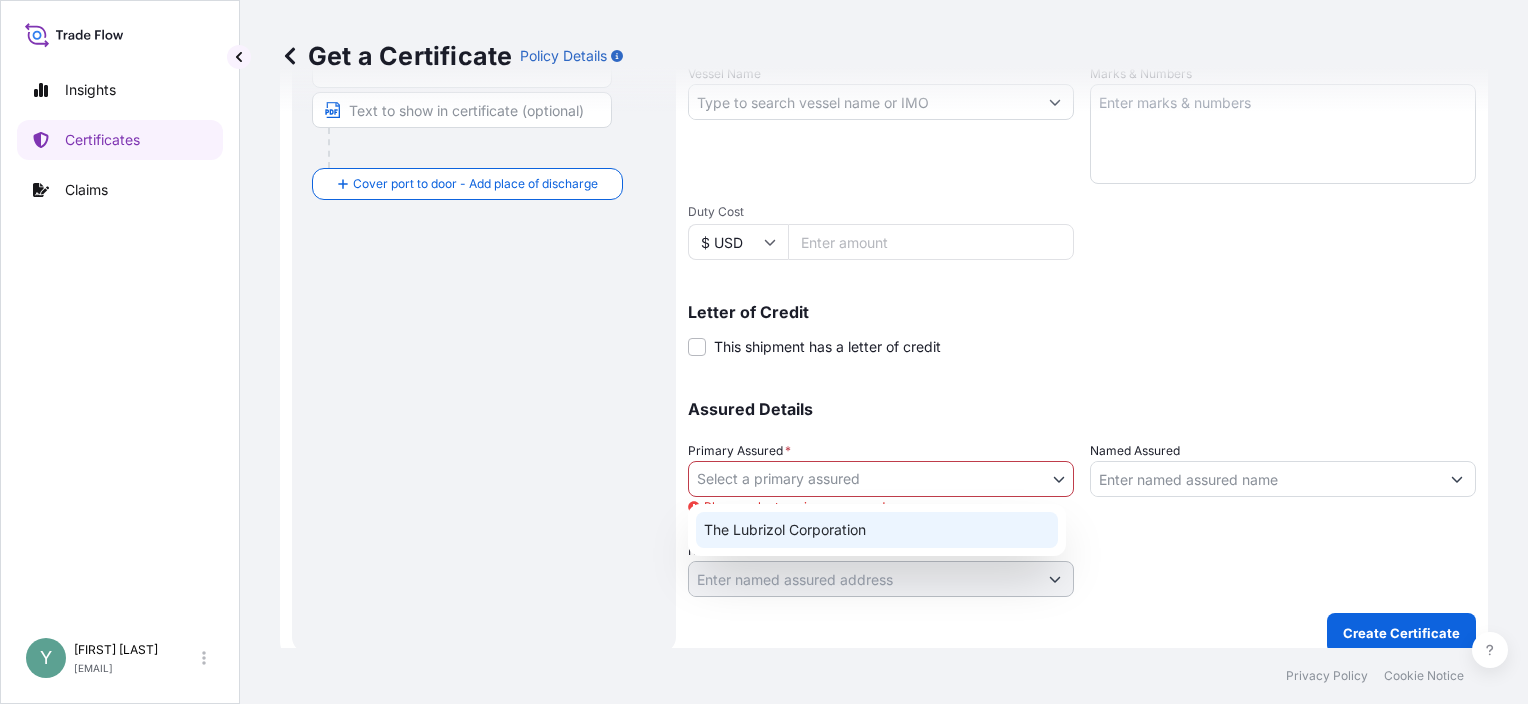 click on "The Lubrizol Corporation" at bounding box center (877, 530) 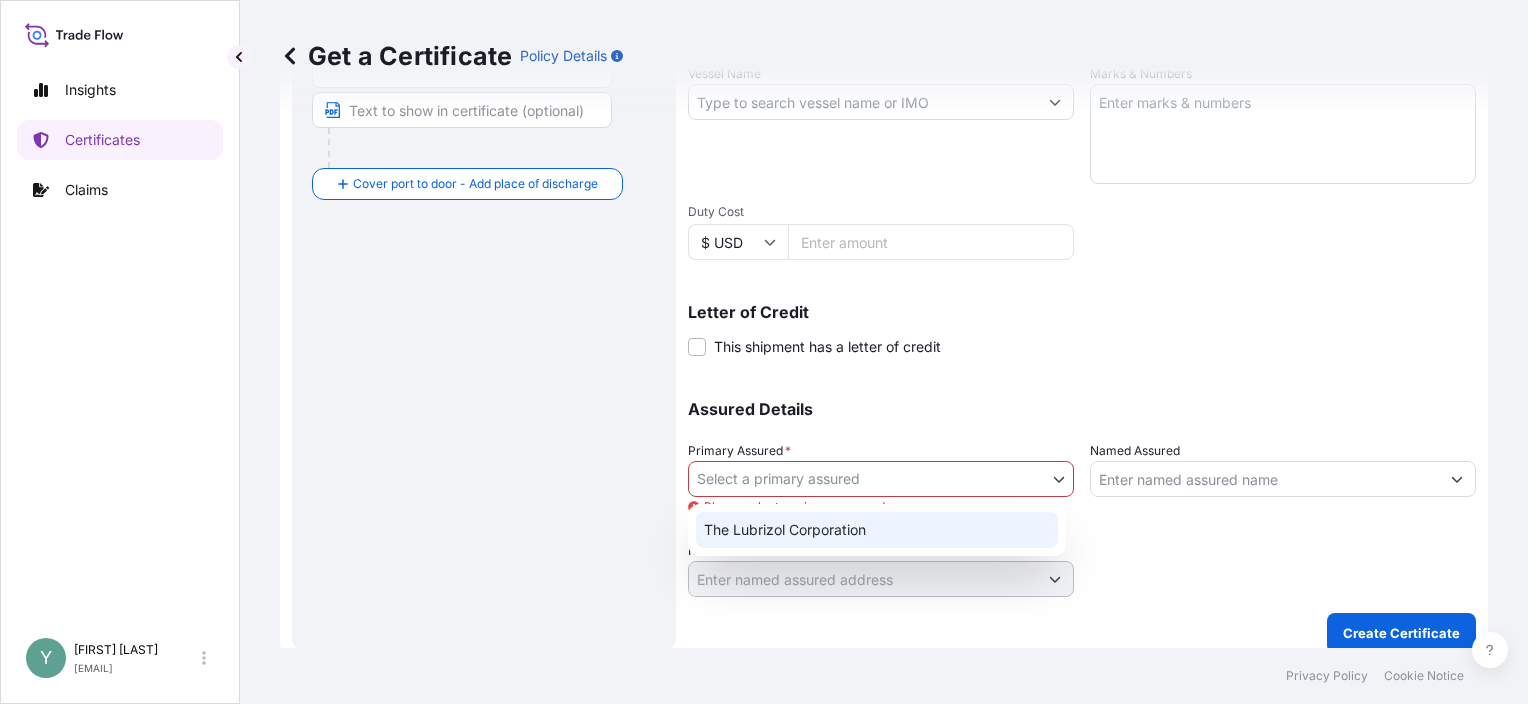 scroll, scrollTop: 496, scrollLeft: 0, axis: vertical 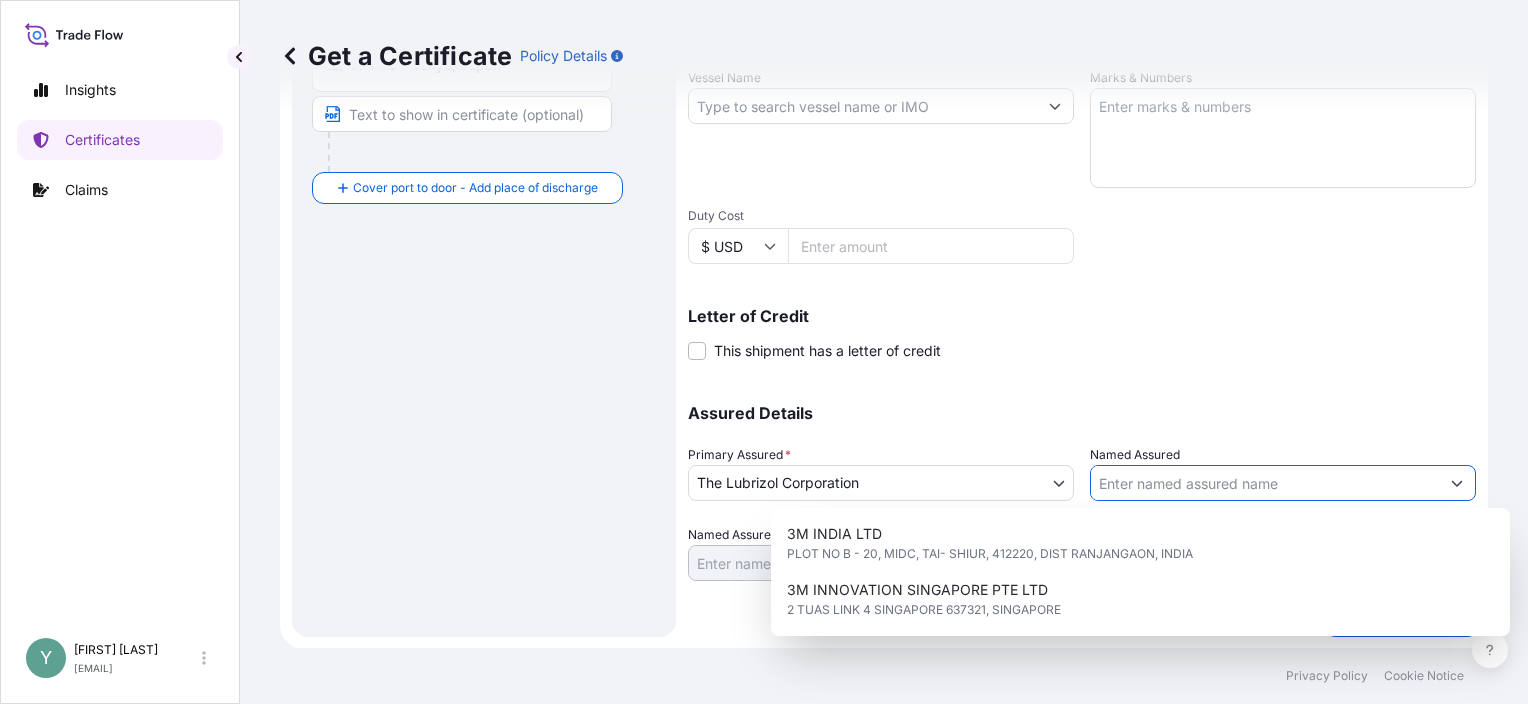 click on "Named Assured" at bounding box center (1265, 483) 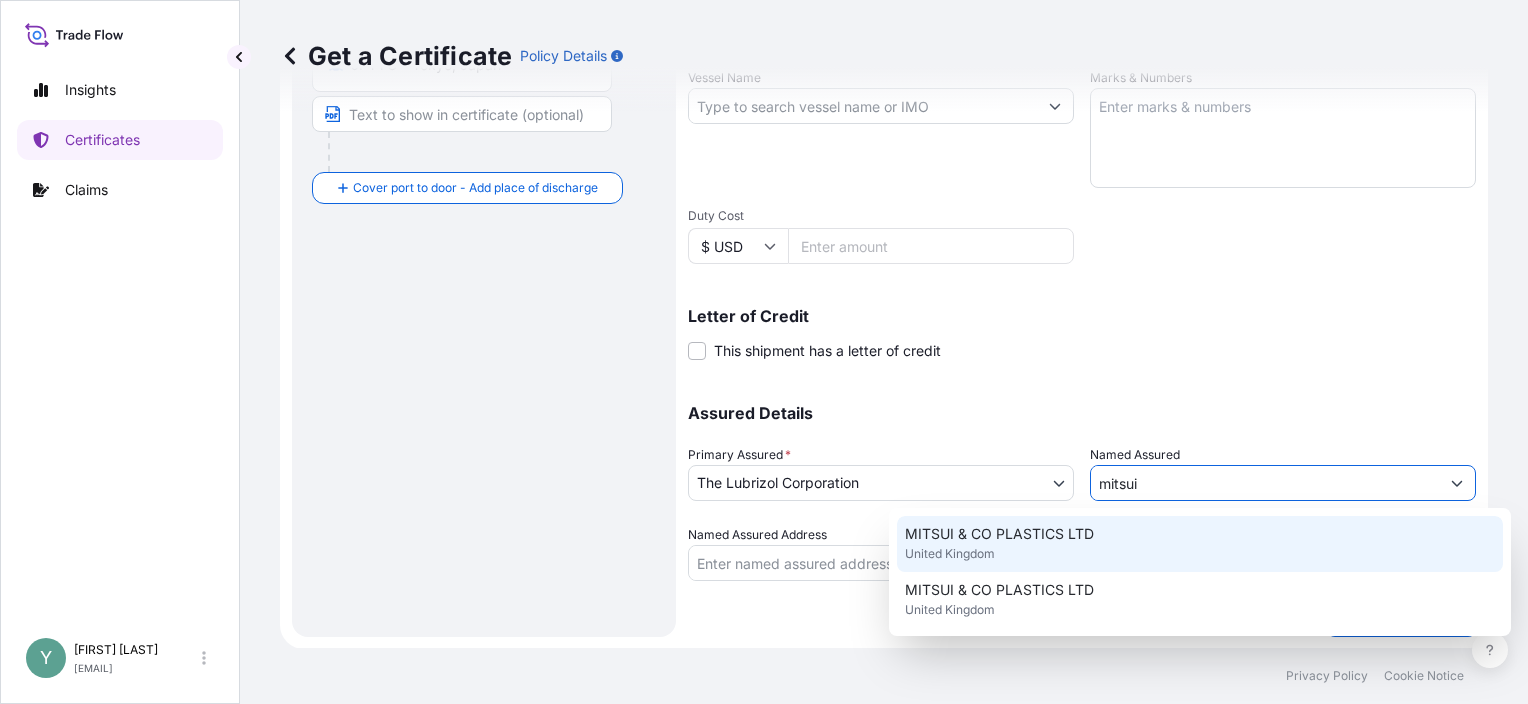drag, startPoint x: 1168, startPoint y: 479, endPoint x: 960, endPoint y: 505, distance: 209.6187 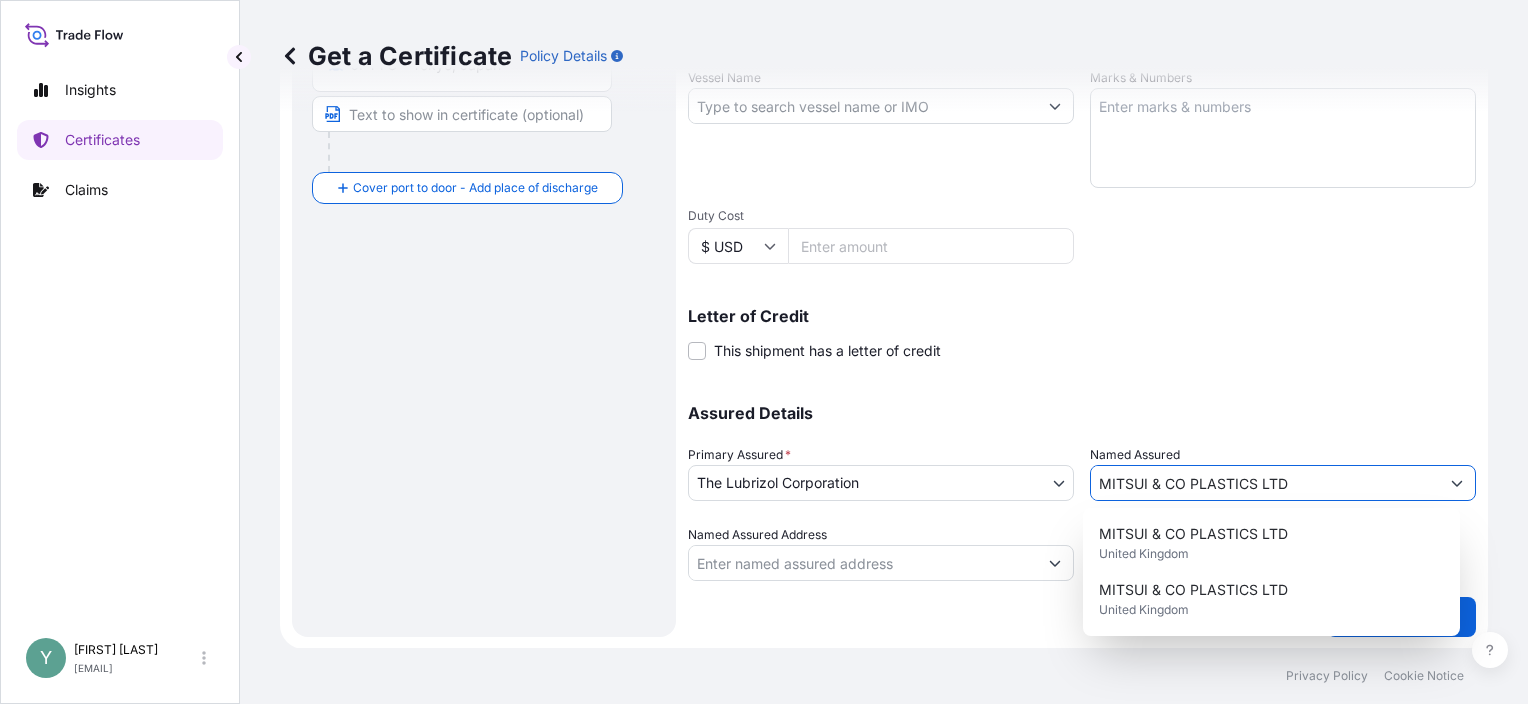 type on "MITSUI & CO PLASTICS LTD" 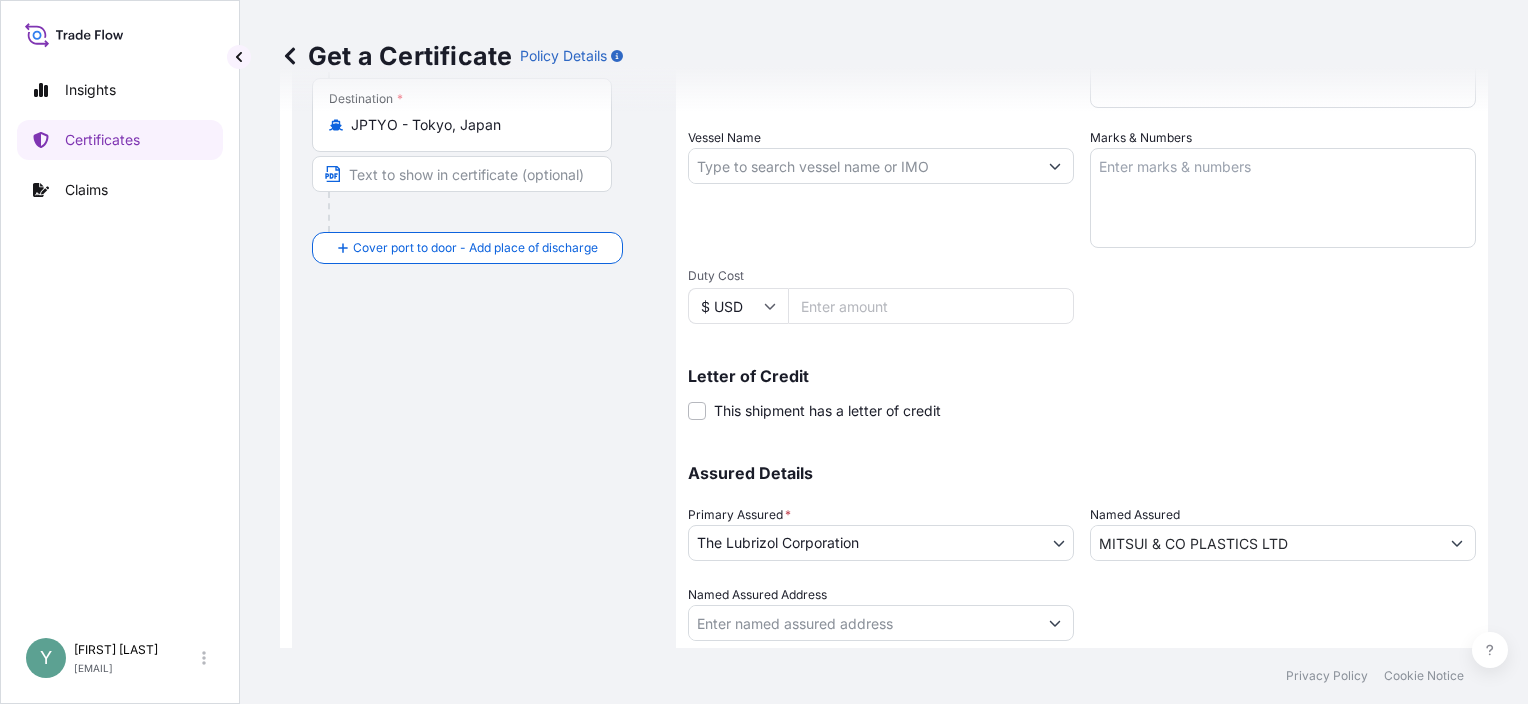 scroll, scrollTop: 496, scrollLeft: 0, axis: vertical 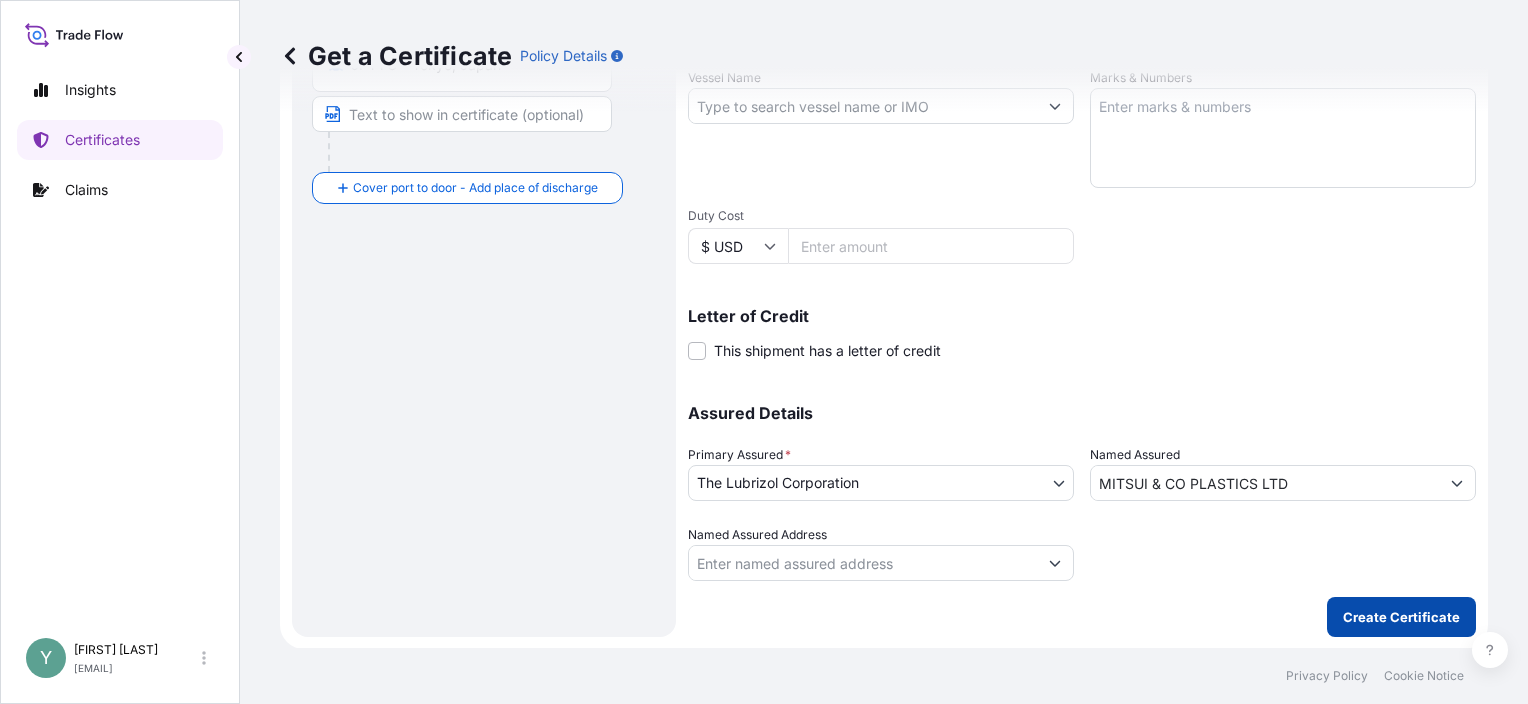 click on "Create Certificate" at bounding box center [1401, 617] 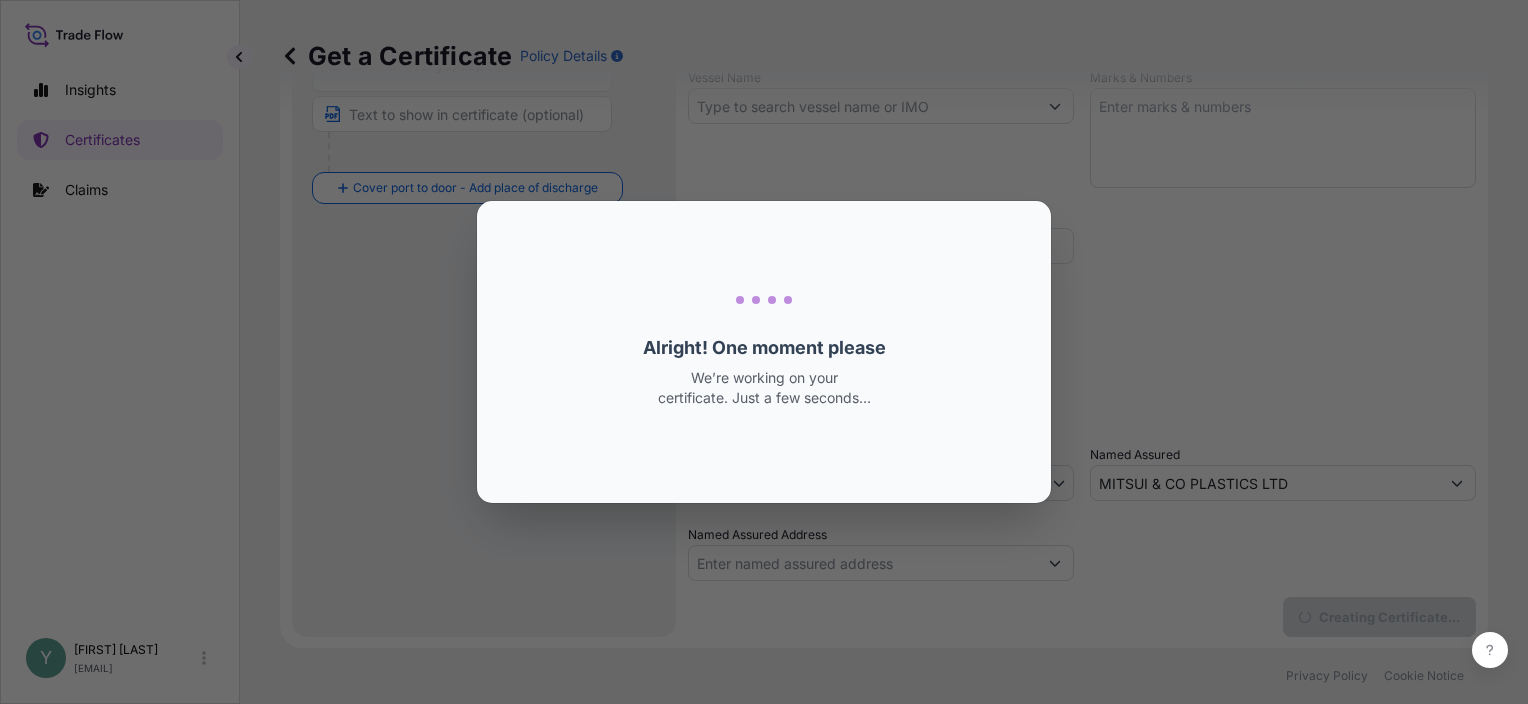 scroll, scrollTop: 0, scrollLeft: 0, axis: both 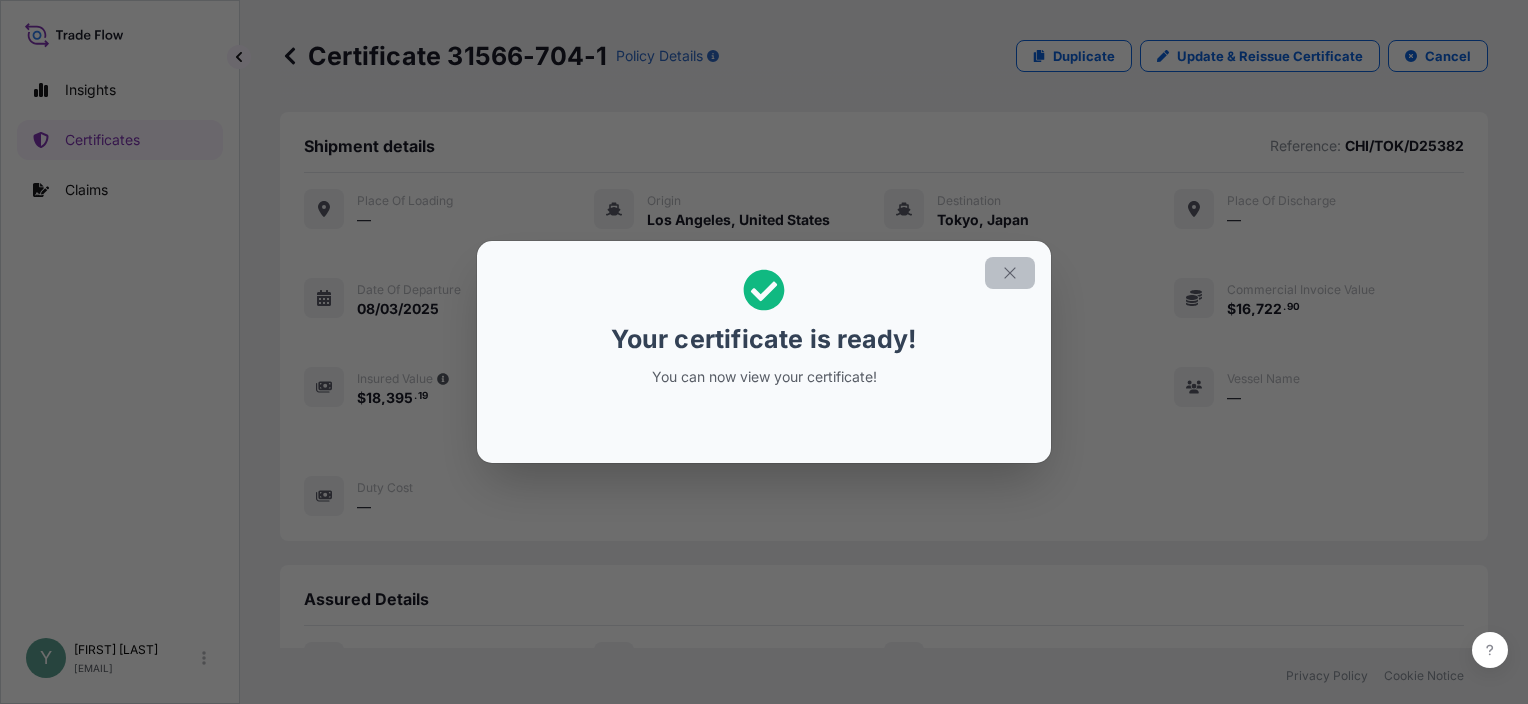 click 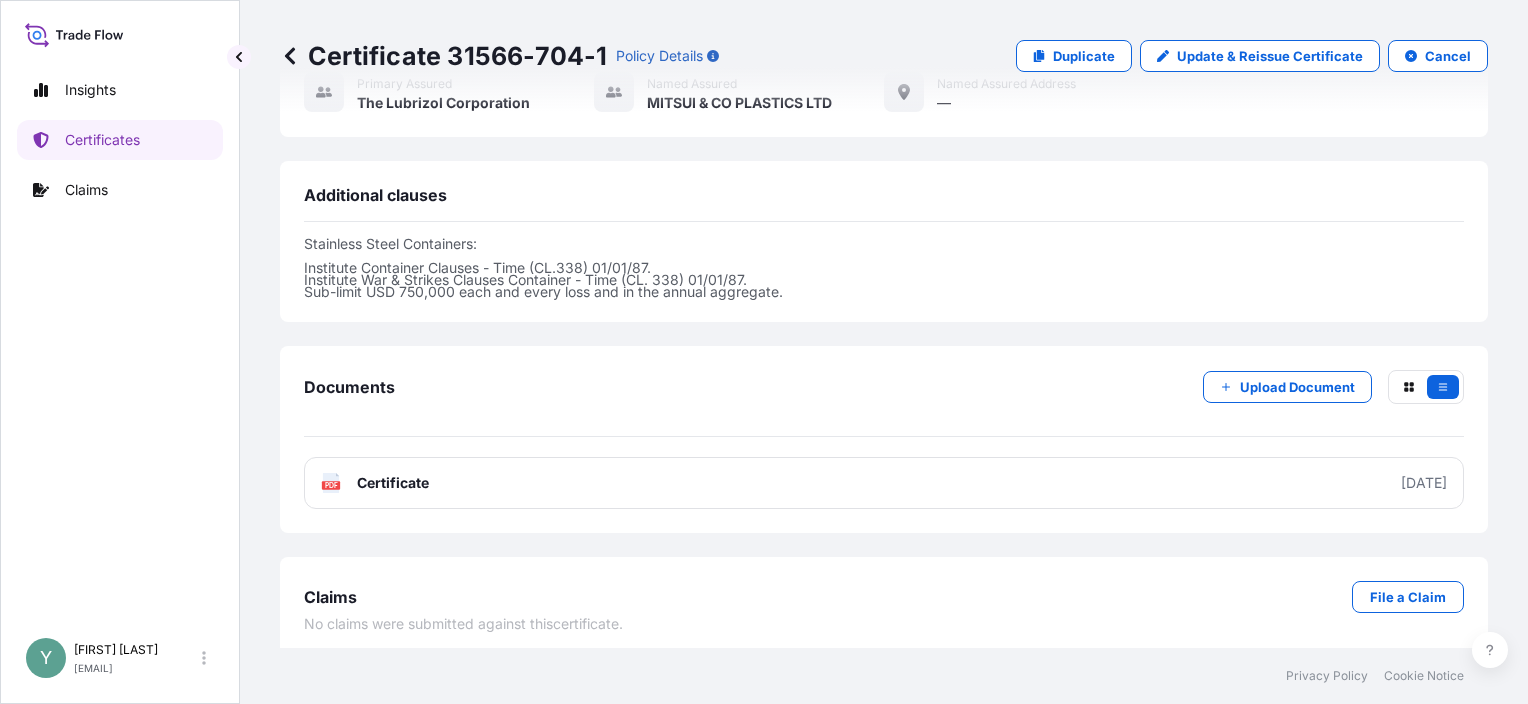 scroll, scrollTop: 572, scrollLeft: 0, axis: vertical 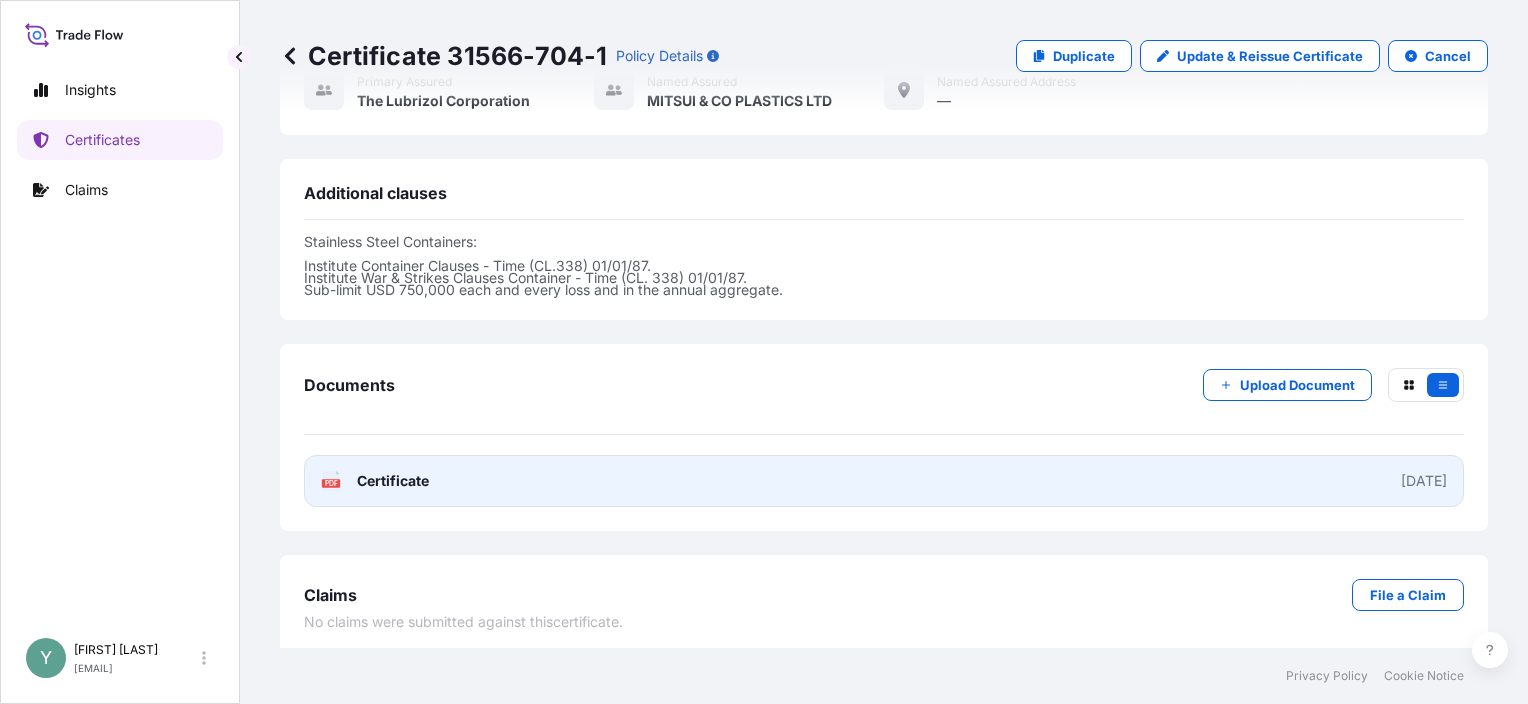 click on "Certificate" at bounding box center (393, 481) 